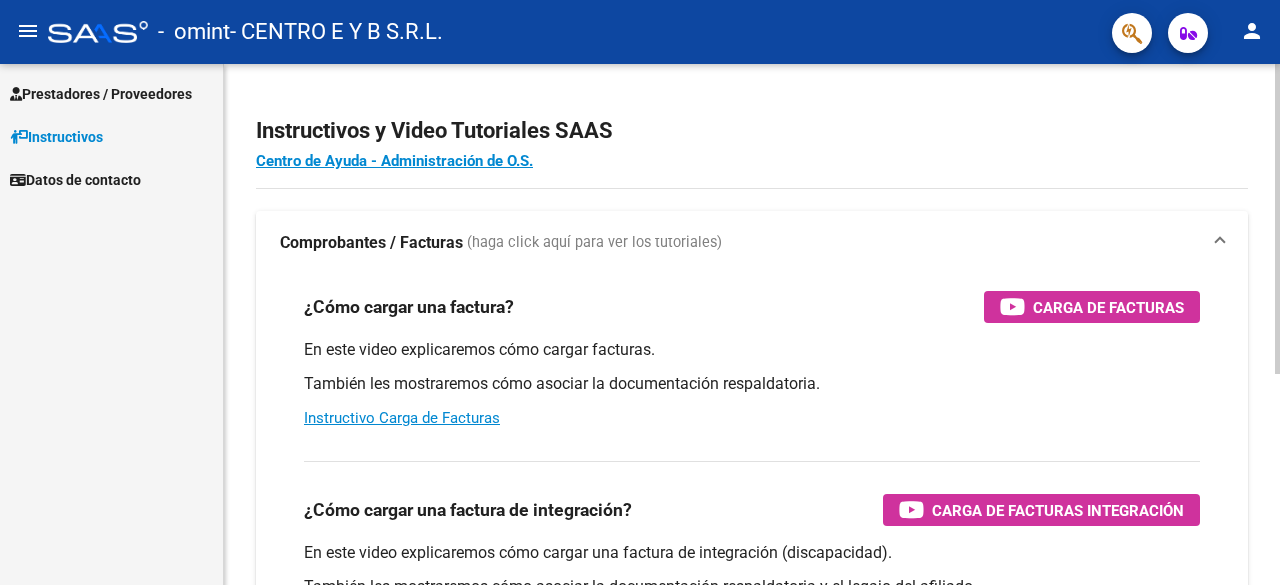 scroll, scrollTop: 0, scrollLeft: 0, axis: both 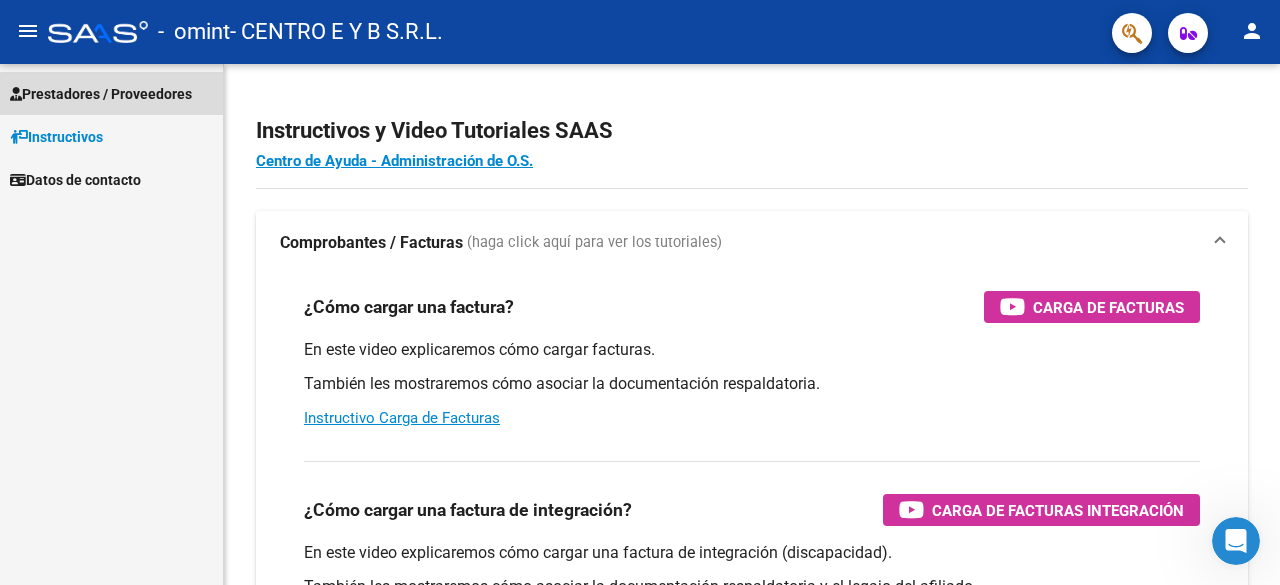 click on "Prestadores / Proveedores" at bounding box center [101, 94] 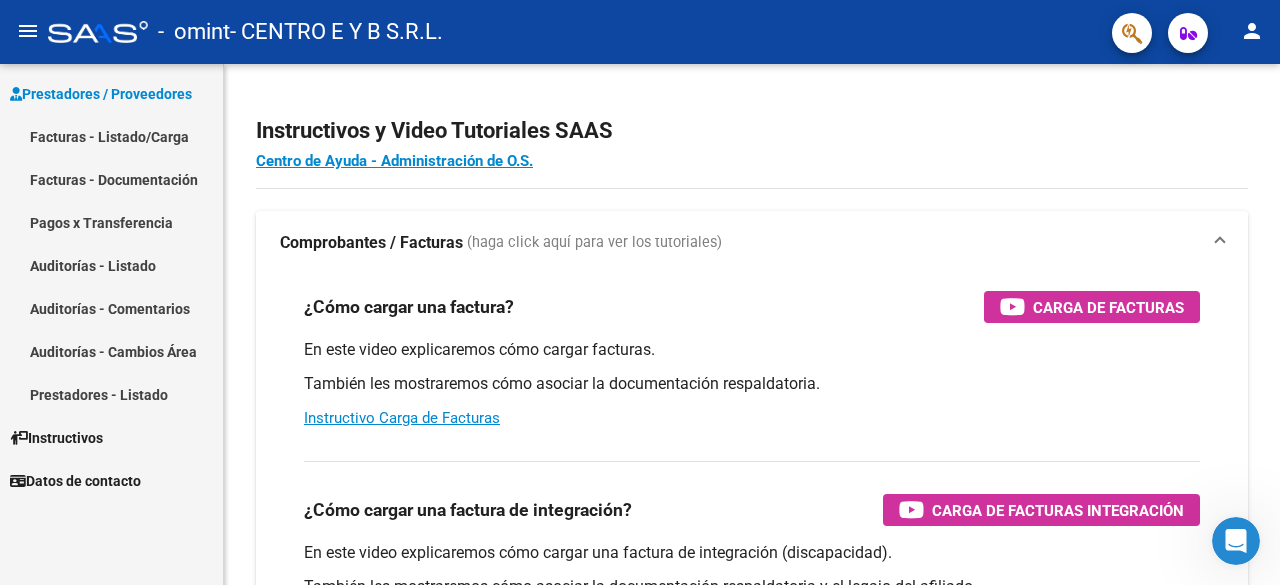 click on "Facturas - Listado/Carga" at bounding box center [111, 136] 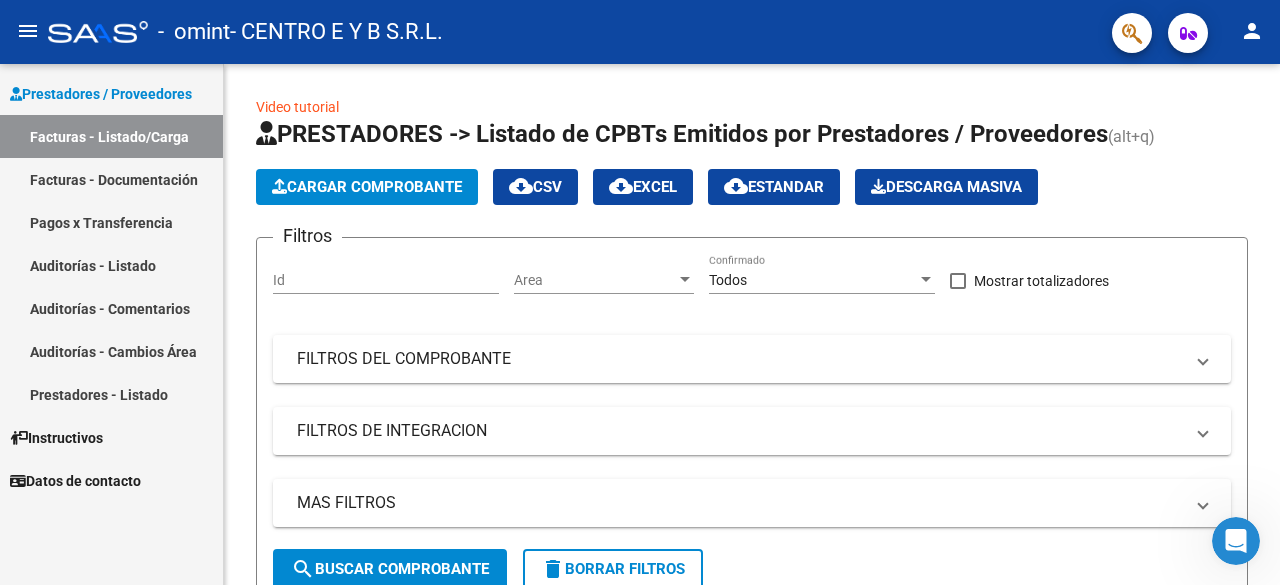 click on "Instructivos" at bounding box center [111, 437] 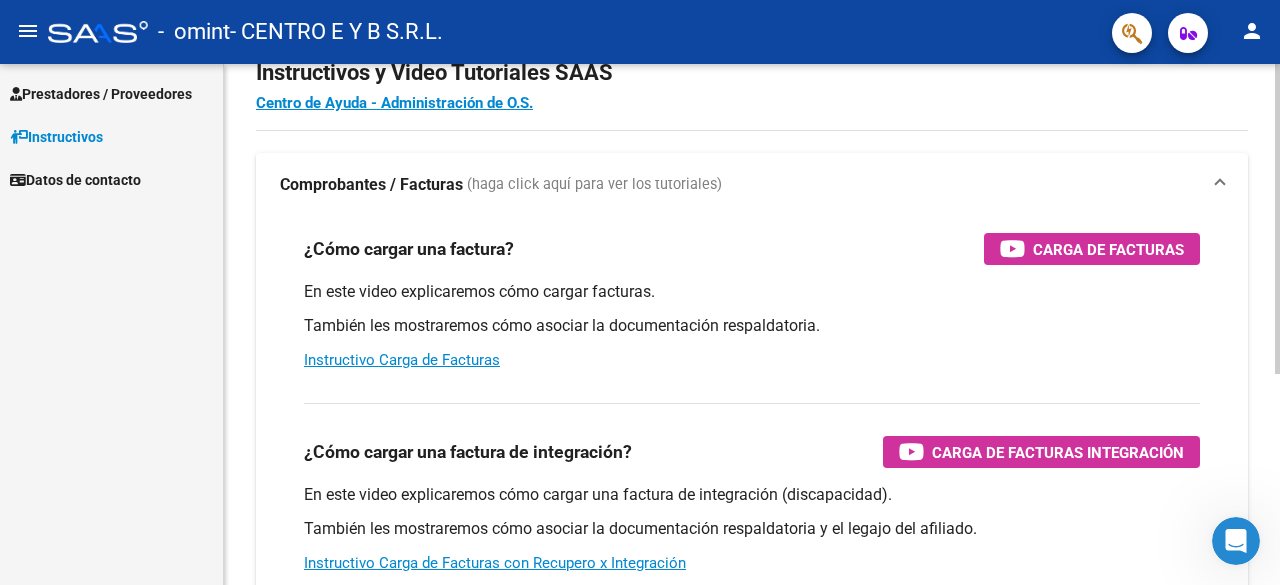scroll, scrollTop: 55, scrollLeft: 0, axis: vertical 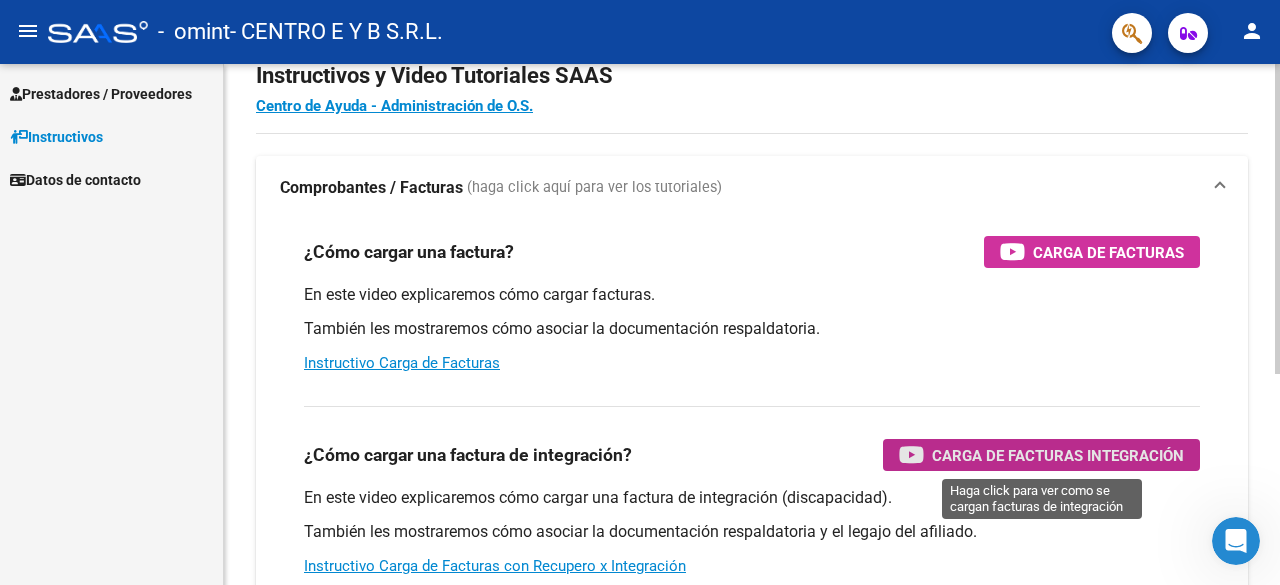 click on "Carga de Facturas Integración" at bounding box center (1058, 455) 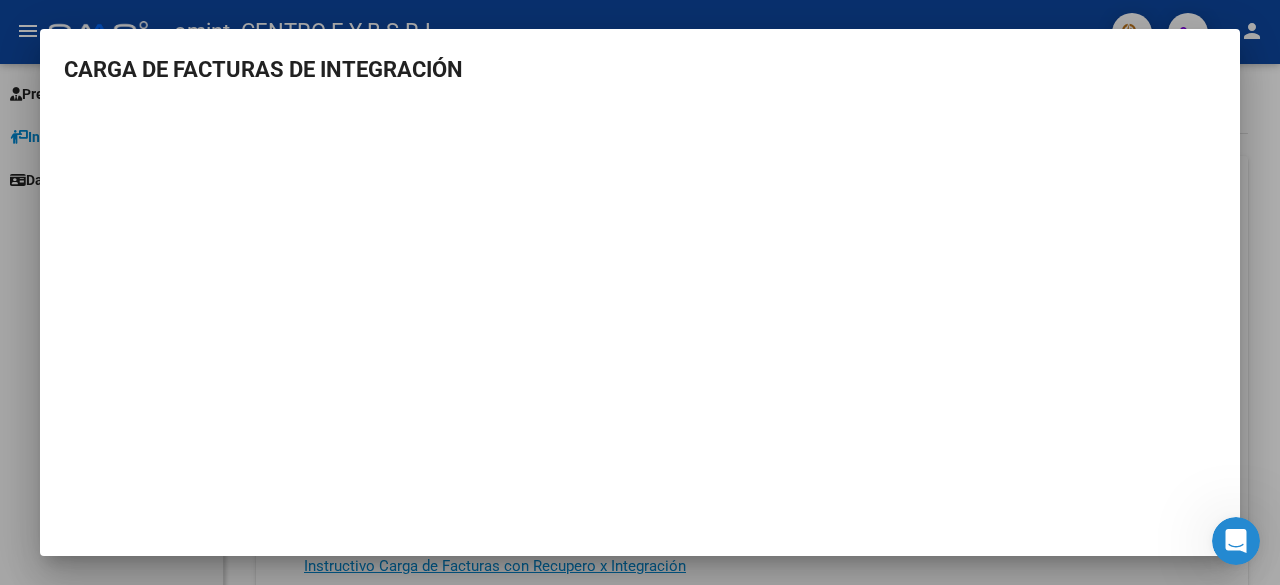 click at bounding box center [640, 292] 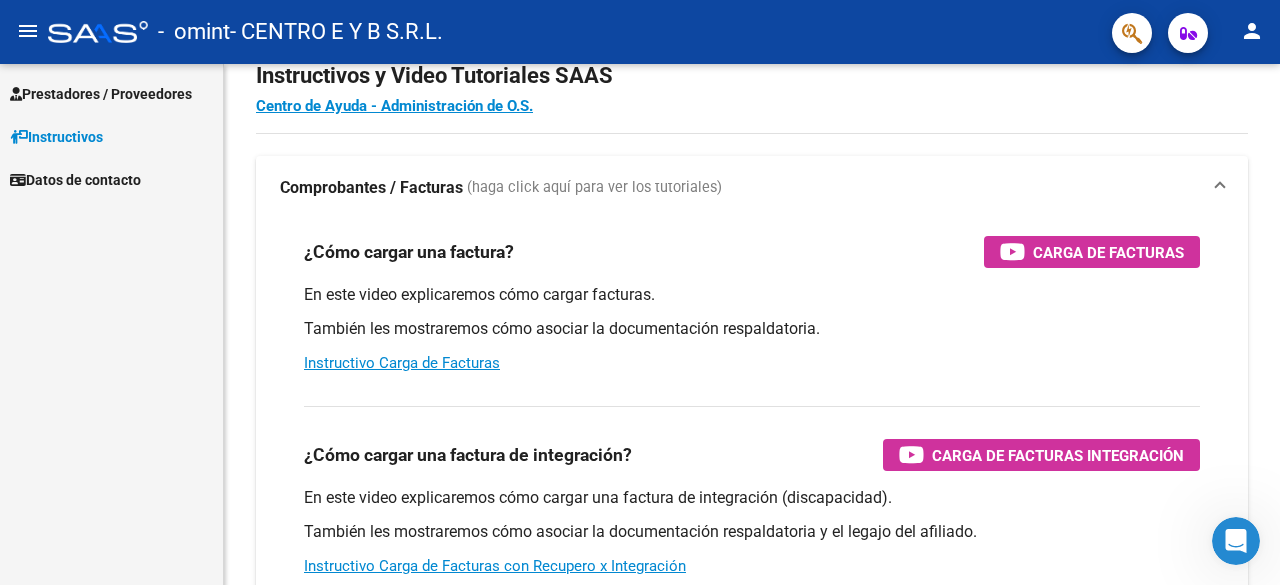click on "Instructivos" at bounding box center (56, 137) 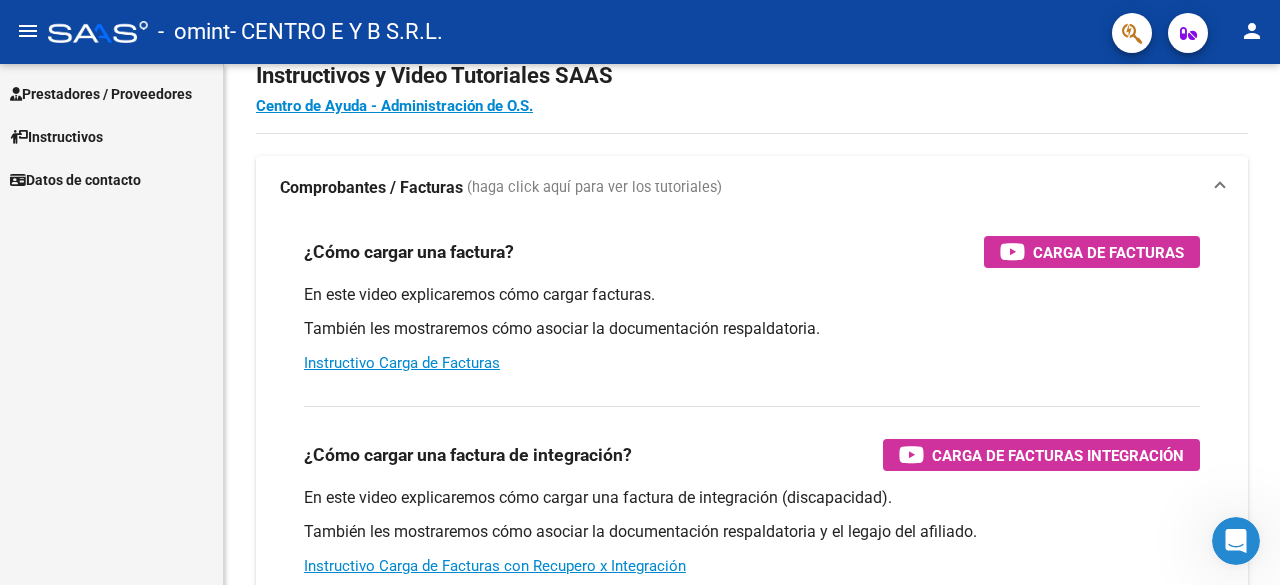 click on "Prestadores / Proveedores" at bounding box center (101, 94) 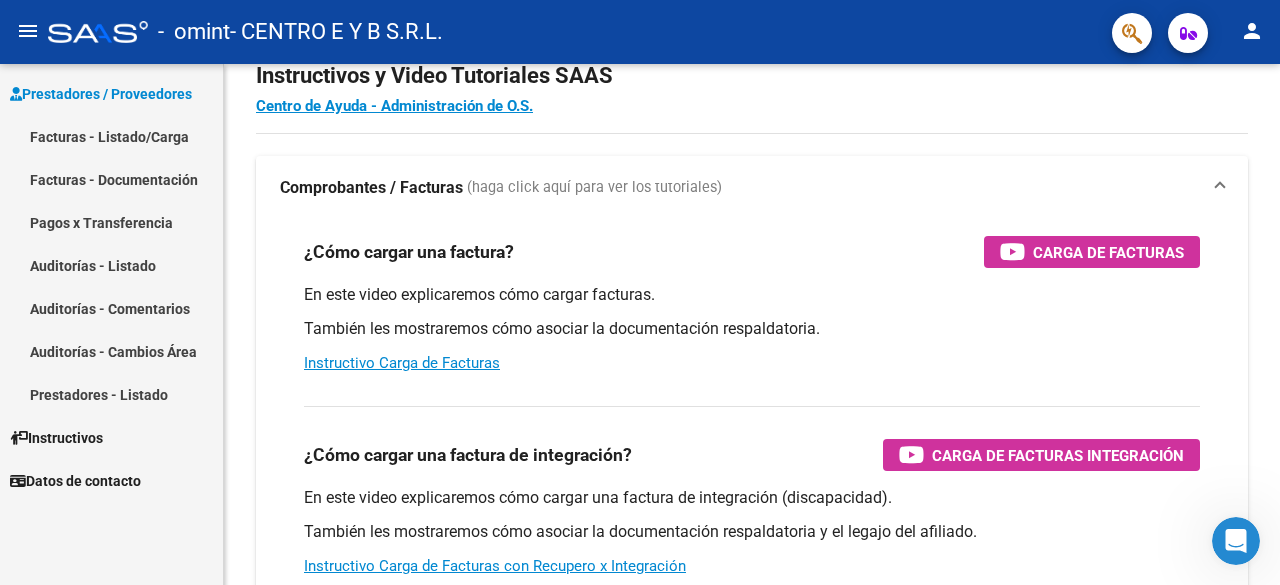 click on "Facturas - Listado/Carga" at bounding box center [111, 136] 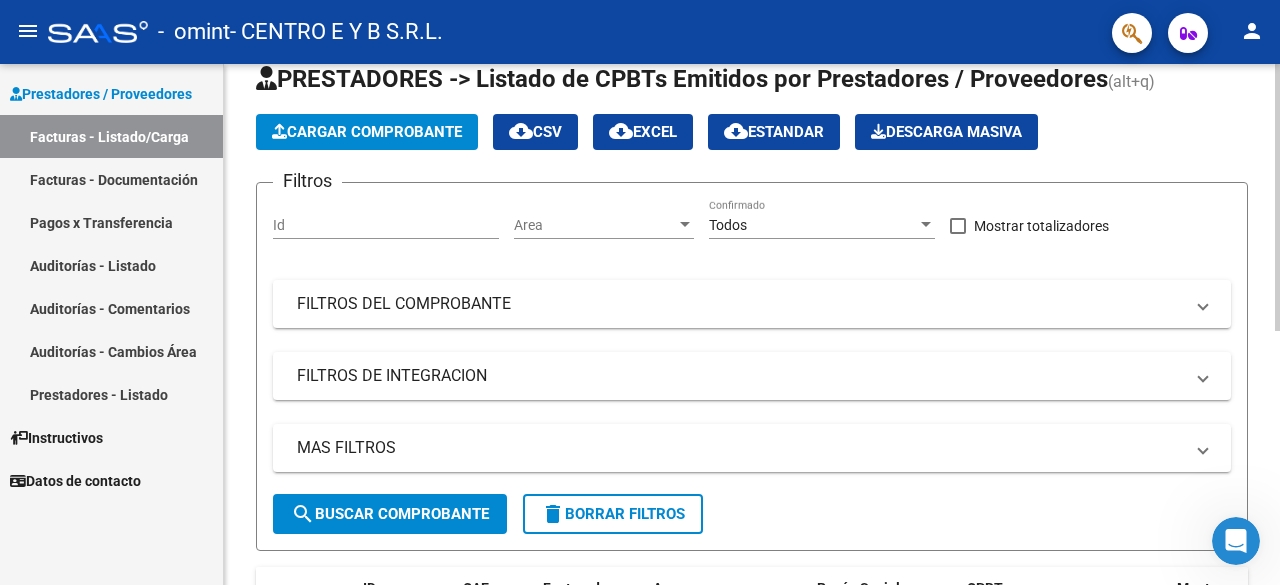 click on "Cargar Comprobante" 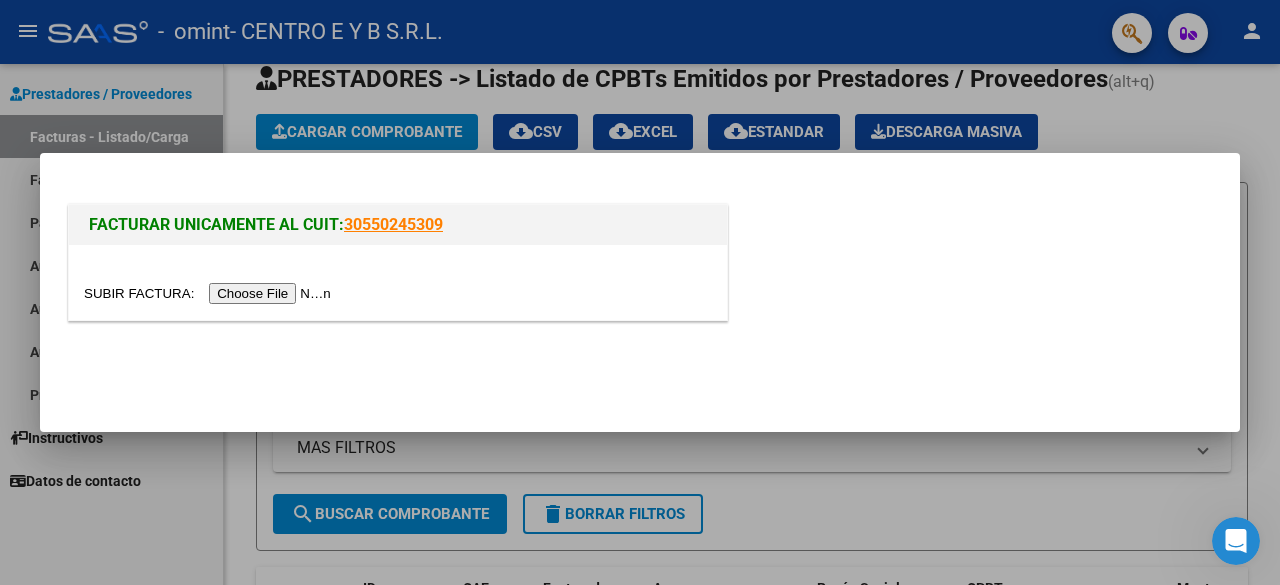 click at bounding box center [210, 293] 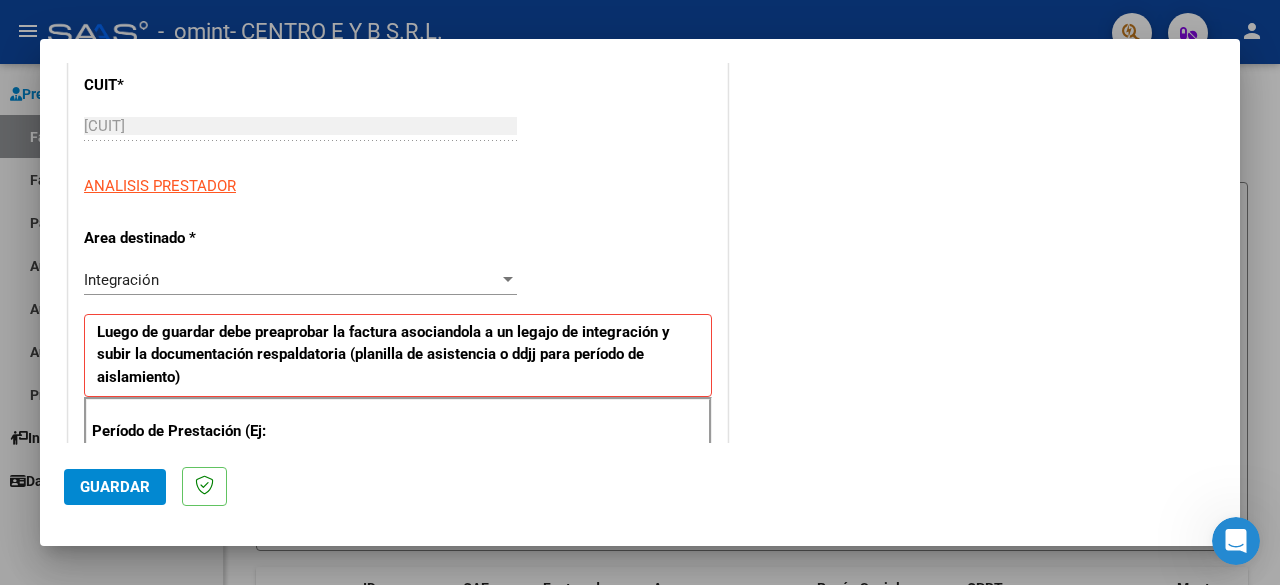 scroll, scrollTop: 300, scrollLeft: 0, axis: vertical 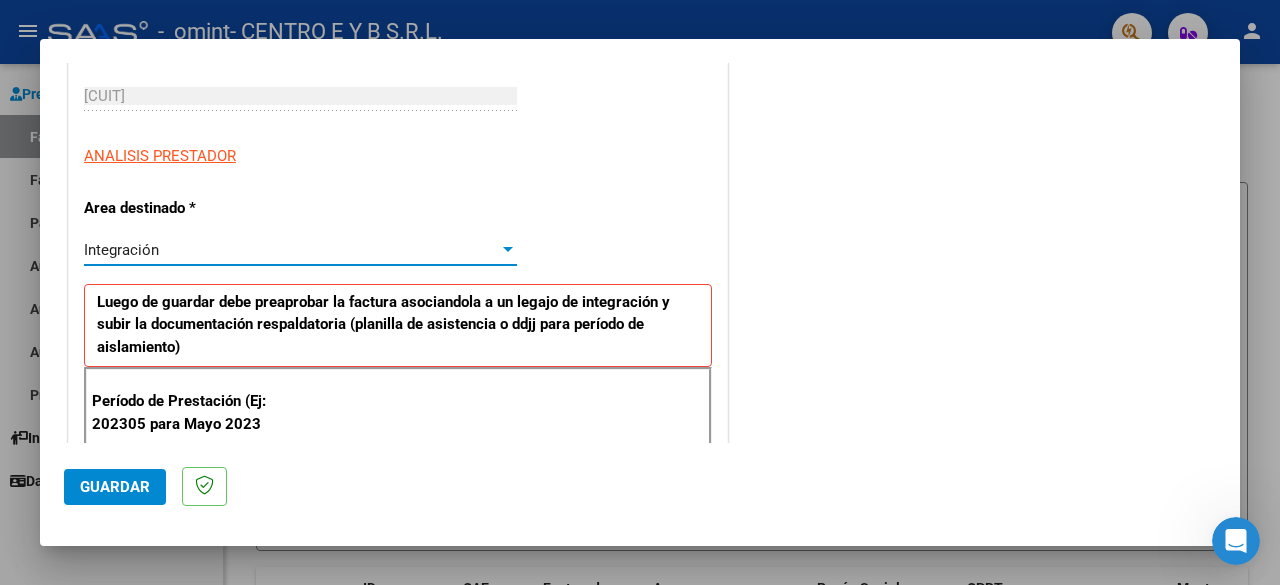 click on "Integración" at bounding box center (291, 250) 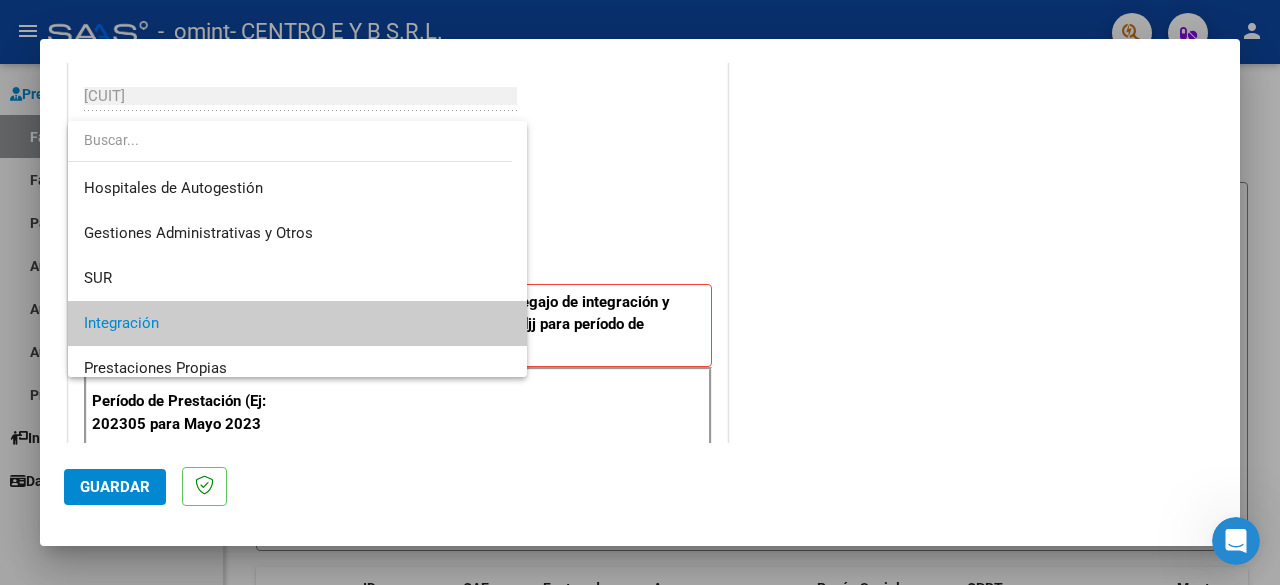 scroll, scrollTop: 74, scrollLeft: 0, axis: vertical 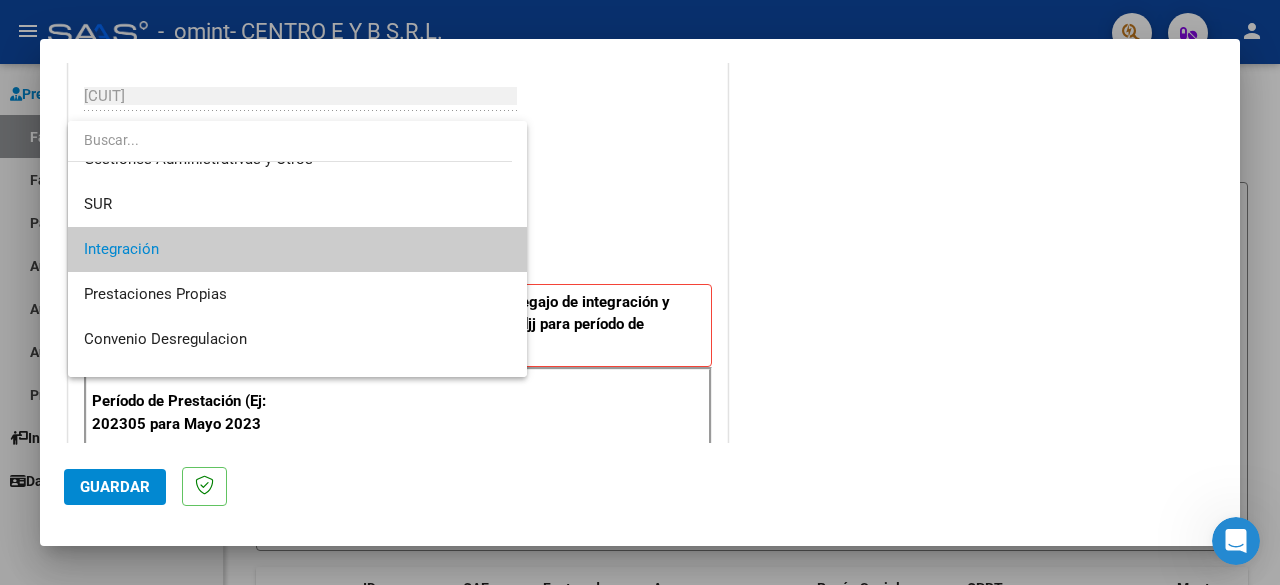 click on "Integración" at bounding box center [298, 249] 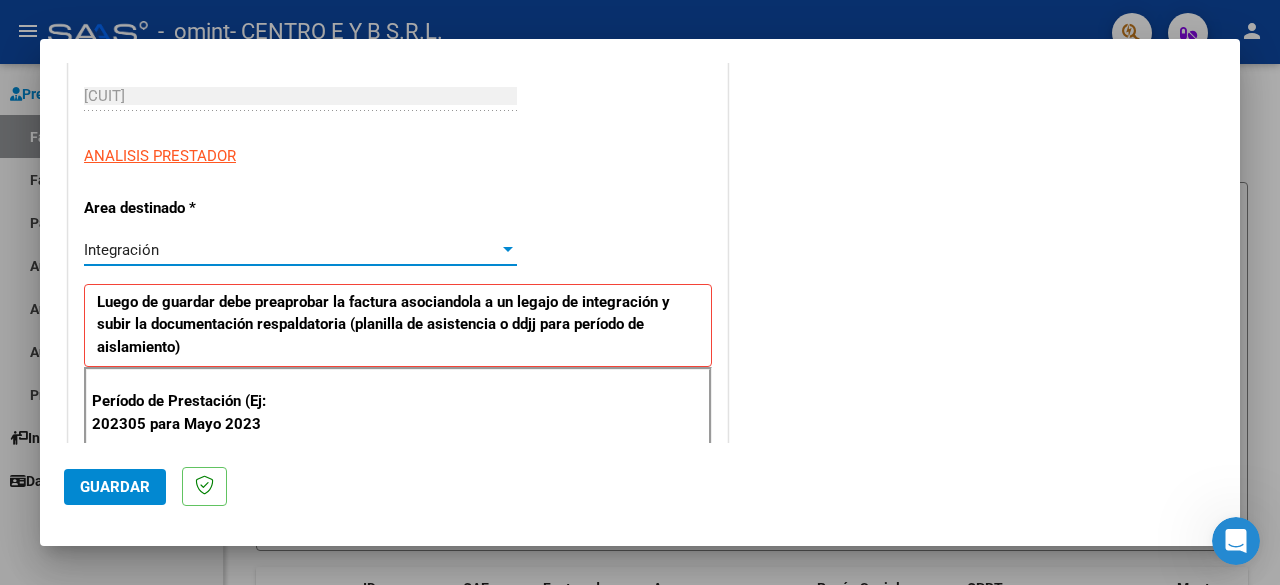 click on "Integración" at bounding box center (291, 250) 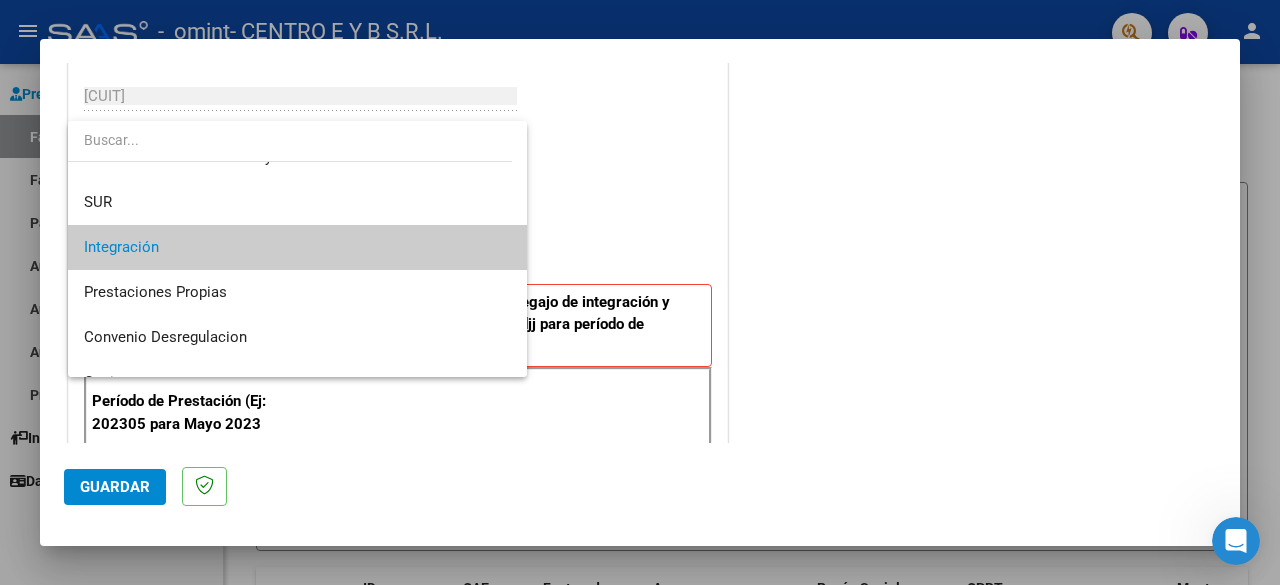 scroll, scrollTop: 149, scrollLeft: 0, axis: vertical 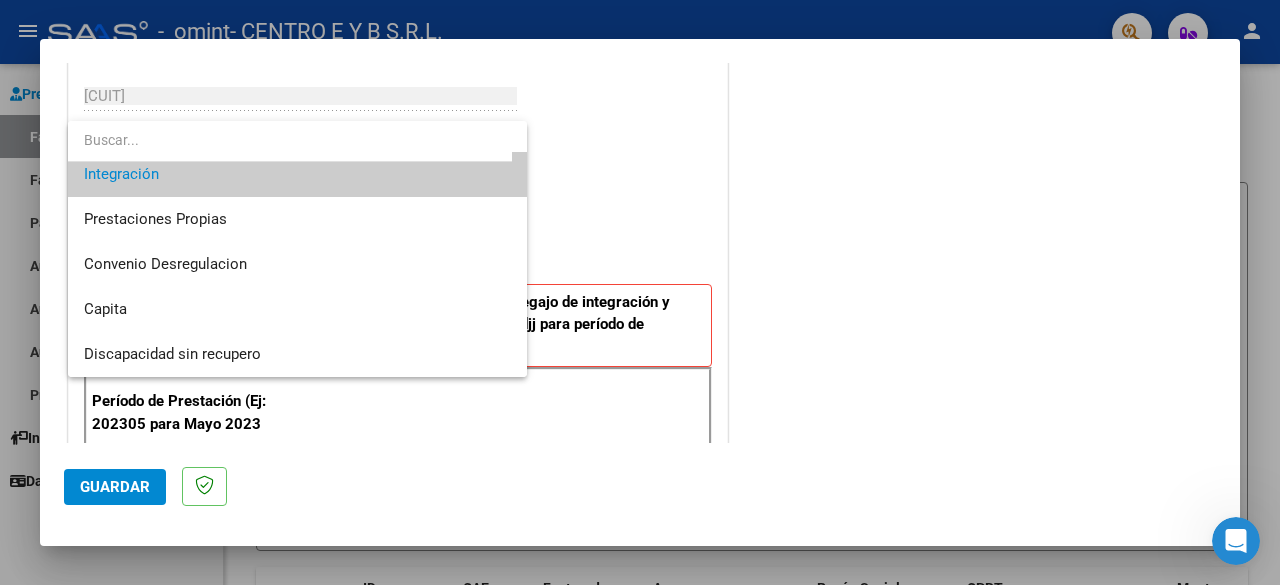 click on "Integración" at bounding box center (298, 174) 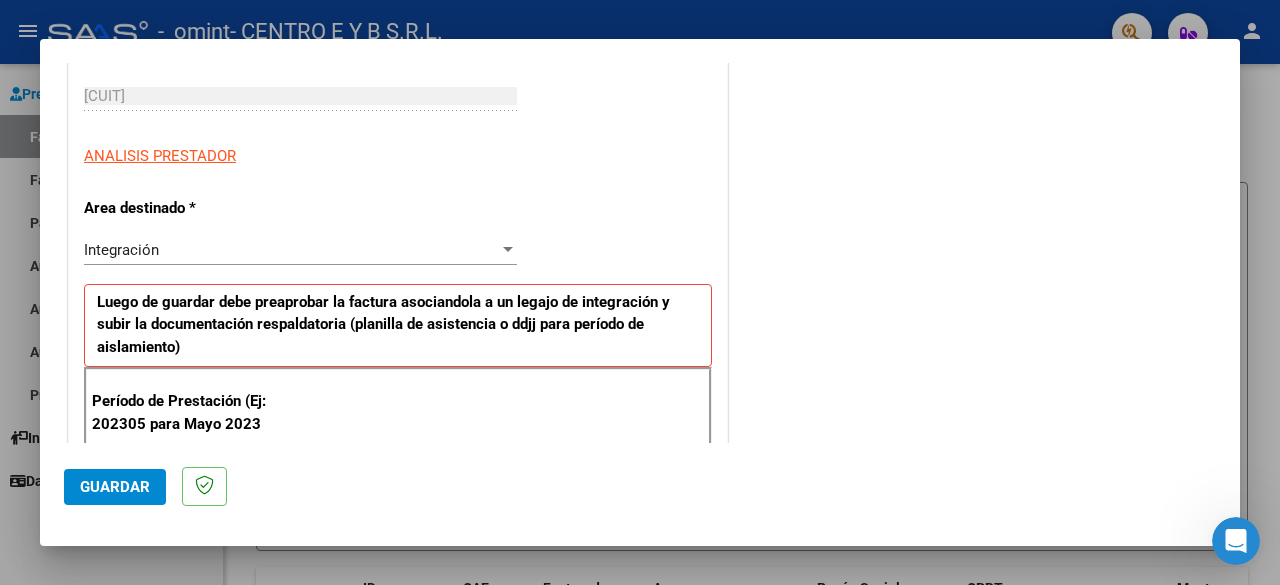 click on "CUIT  *   [CUIT] Ingresar CUIT  ANALISIS PRESTADOR  Area destinado * Integración Seleccionar Area Luego de guardar debe preaprobar la factura asociandola a un legajo de integración y subir la documentación respaldatoria (planilla de asistencia o ddjj para período de aislamiento)  Período de Prestación (Ej: 202305 para Mayo 2023    Ingrese el Período de Prestación como indica el ejemplo   Comprobante Tipo * Factura A Seleccionar Tipo Punto de Venta  *   1 Ingresar el Nro.  Número  *   63 Ingresar el Nro.  Monto  *   $ 475.830,36 Ingresar el monto  Fecha del Cpbt.  *   2025-08-01 Ingresar la fecha  CAE / CAEA (no ingrese CAI)    75318933159414 Ingresar el CAE o CAEA (no ingrese CAI)  Fecha de Vencimiento    Ingresar la fecha  Ref. Externa    Ingresar la ref.  N° Liquidación    Ingresar el N° Liquidación" at bounding box center [398, 770] 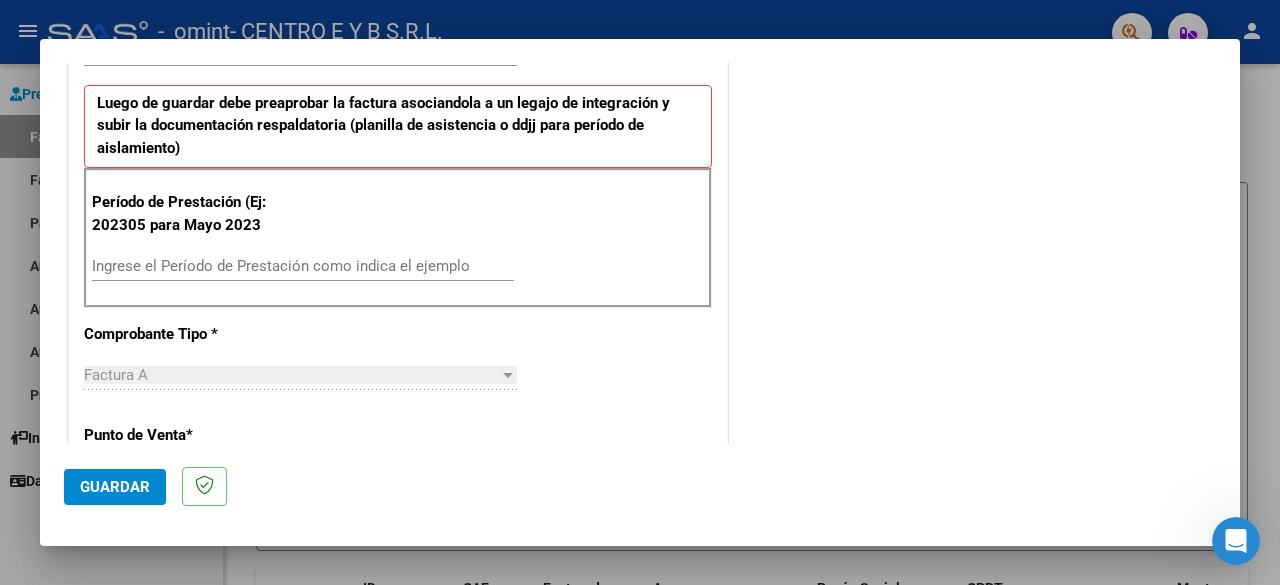 scroll, scrollTop: 500, scrollLeft: 0, axis: vertical 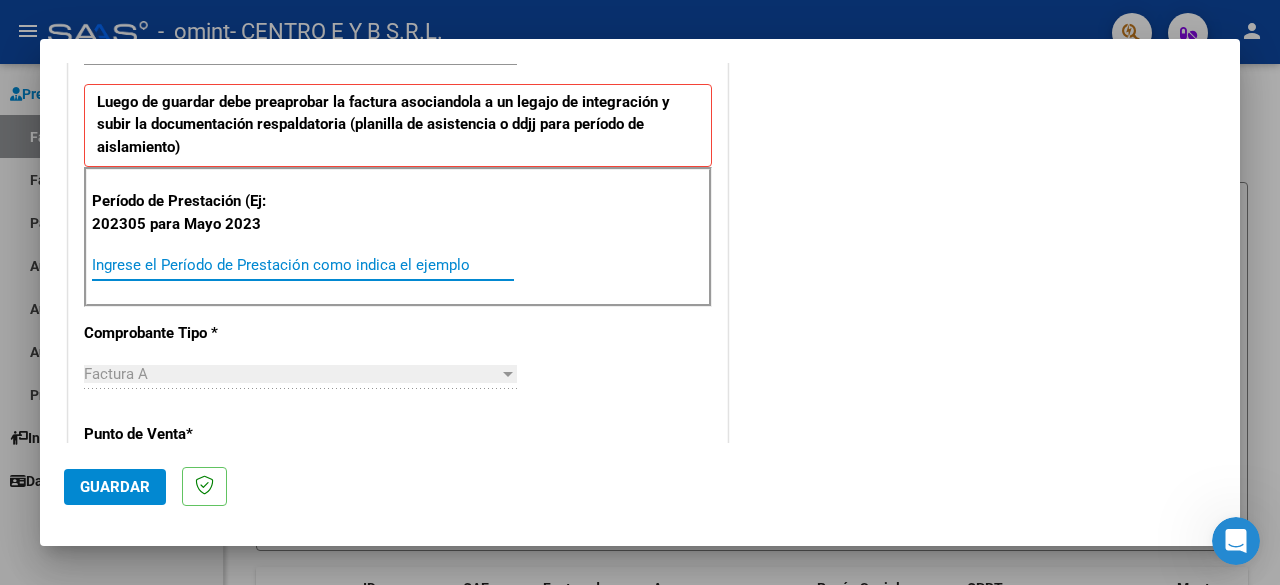 click on "Ingrese el Período de Prestación como indica el ejemplo" at bounding box center (303, 265) 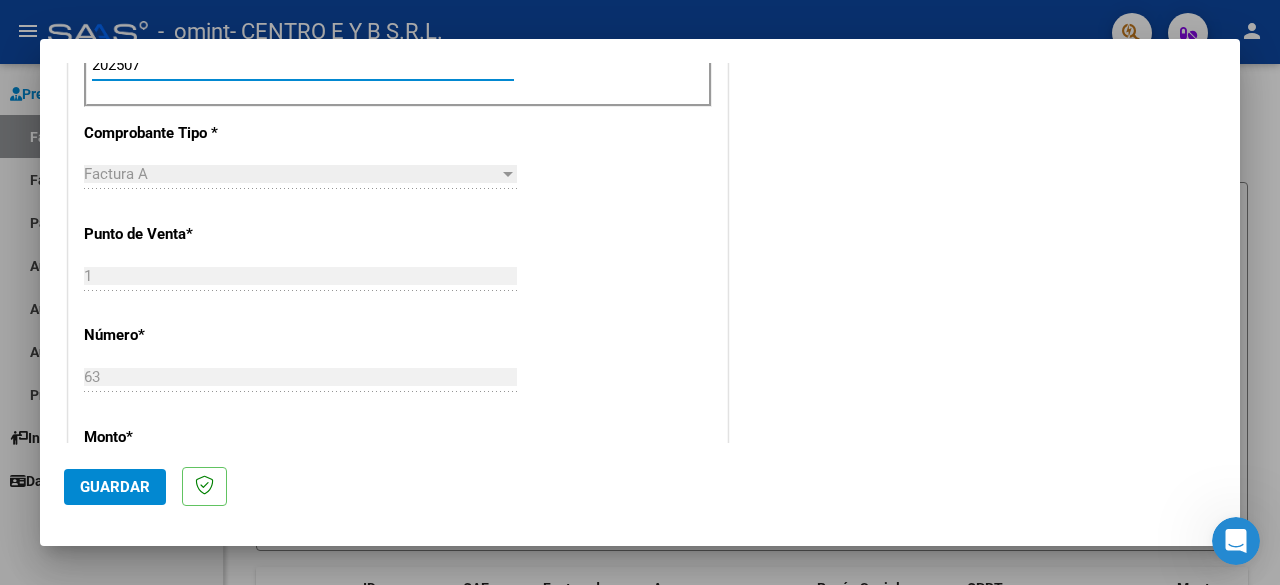 scroll, scrollTop: 1200, scrollLeft: 0, axis: vertical 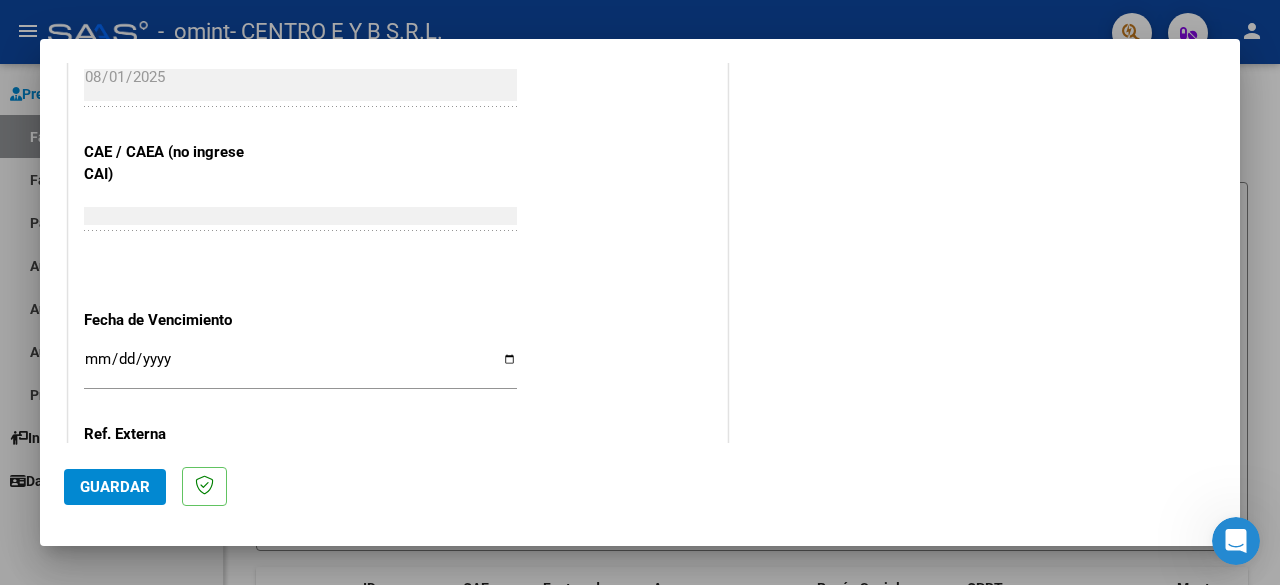 type on "202507" 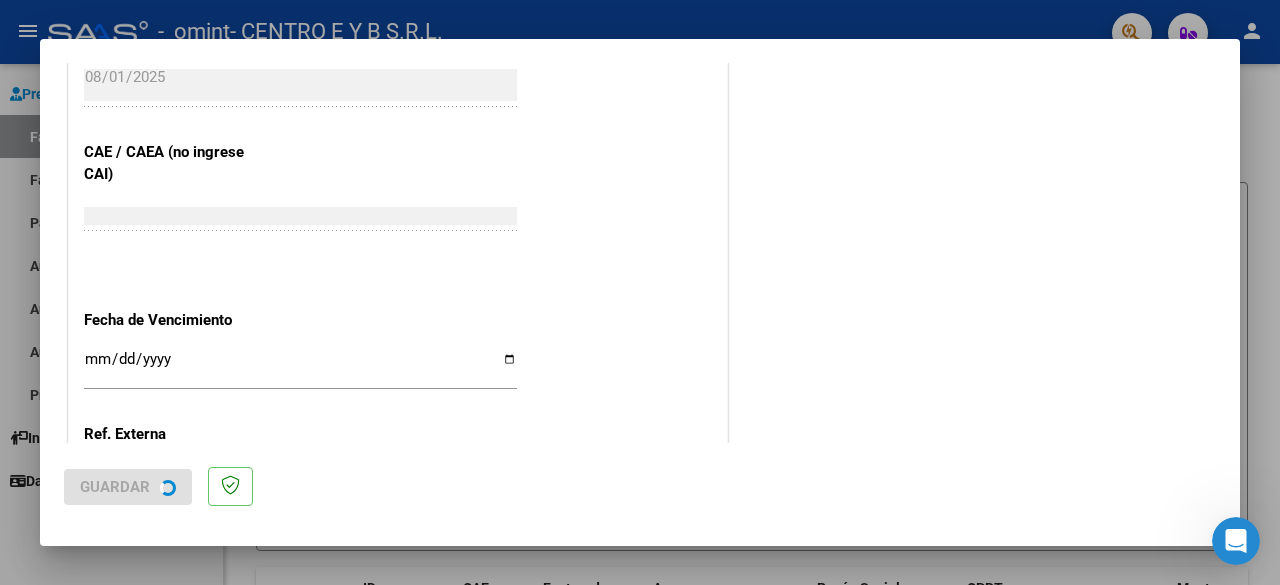 scroll, scrollTop: 0, scrollLeft: 0, axis: both 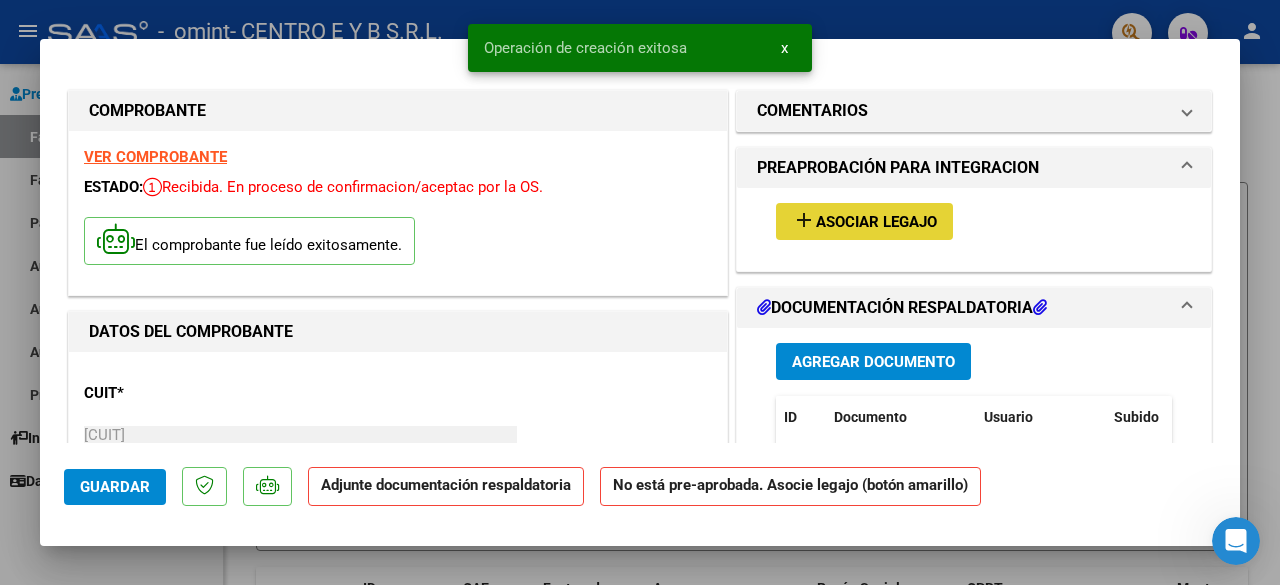 click on "Asociar Legajo" at bounding box center (876, 222) 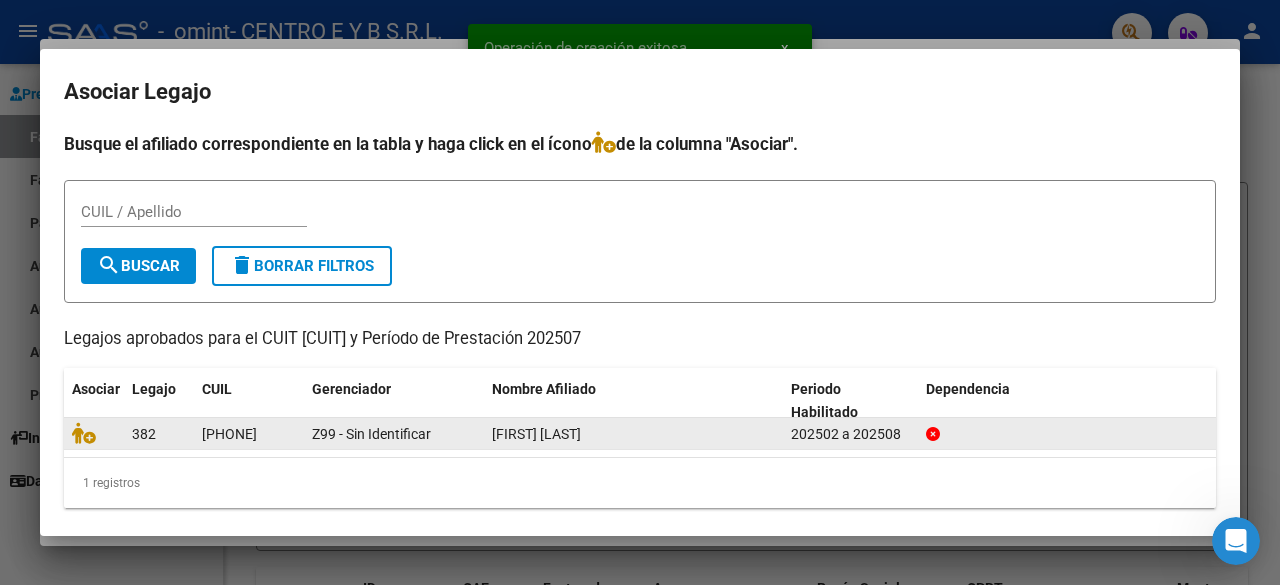 click on "[FIRST] [LAST]" 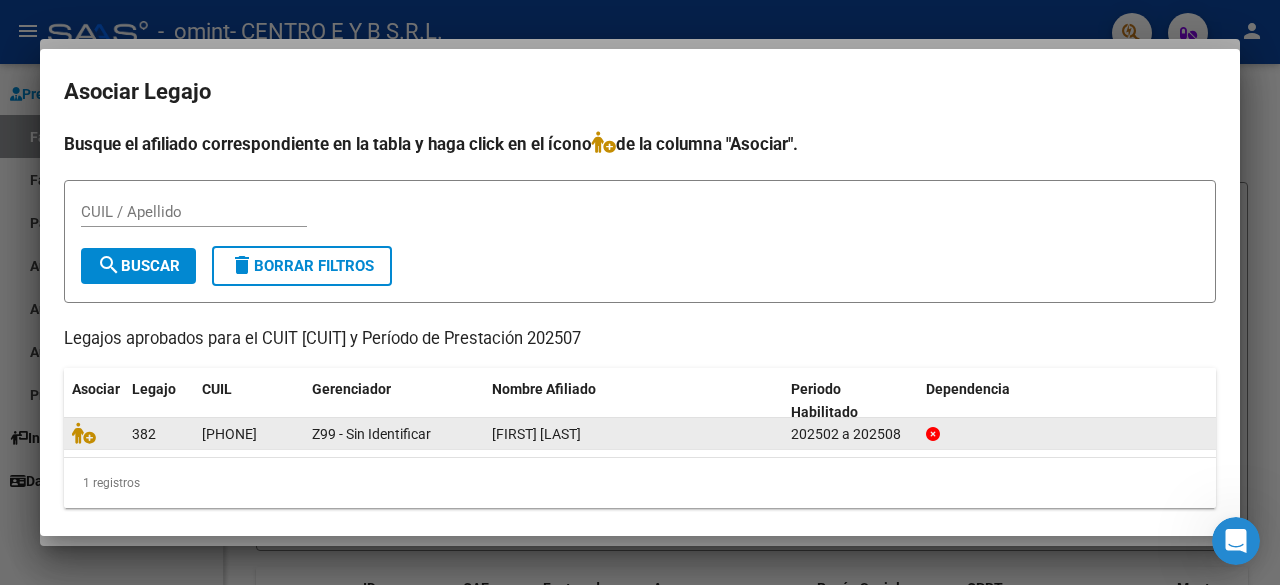 click on "382" 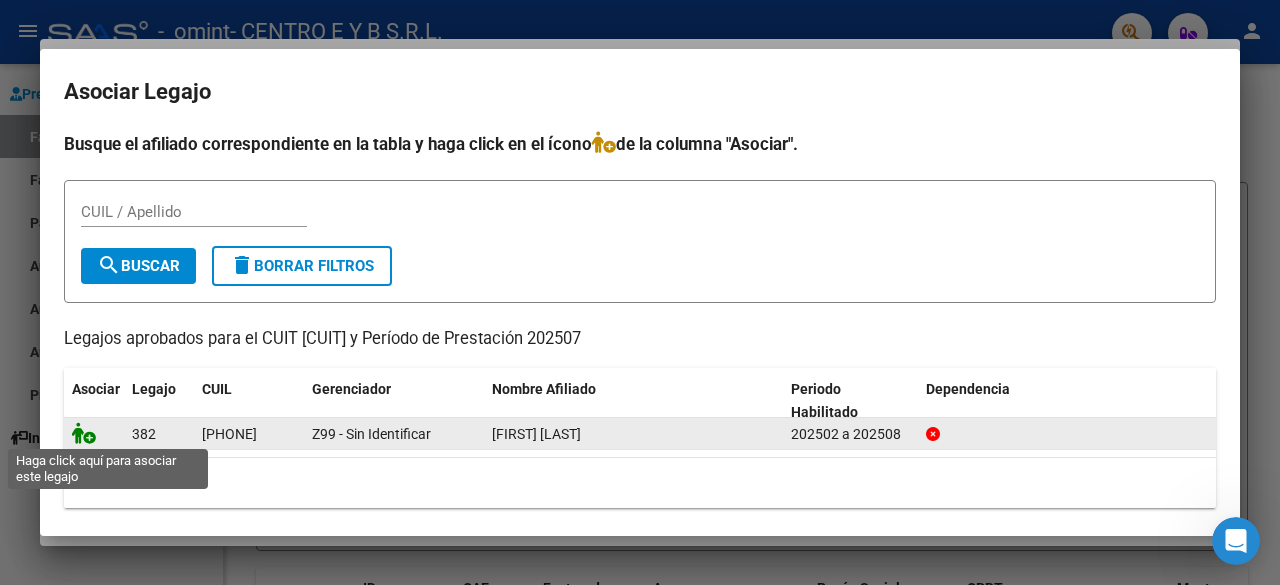 click 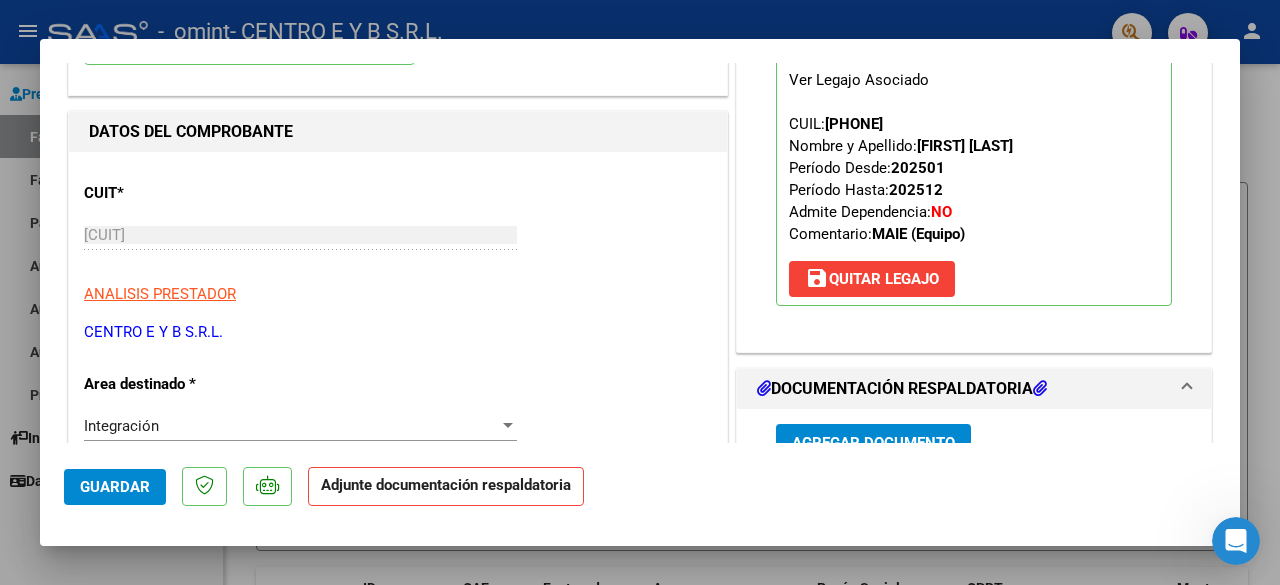 scroll, scrollTop: 400, scrollLeft: 0, axis: vertical 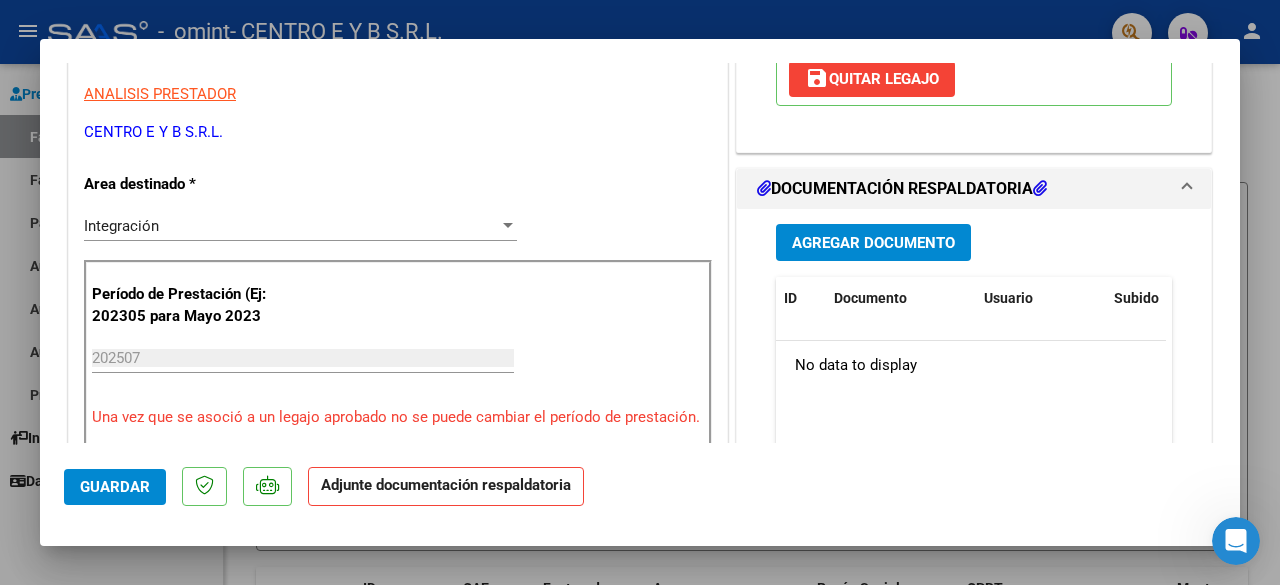 click on "Agregar Documento" at bounding box center [873, 243] 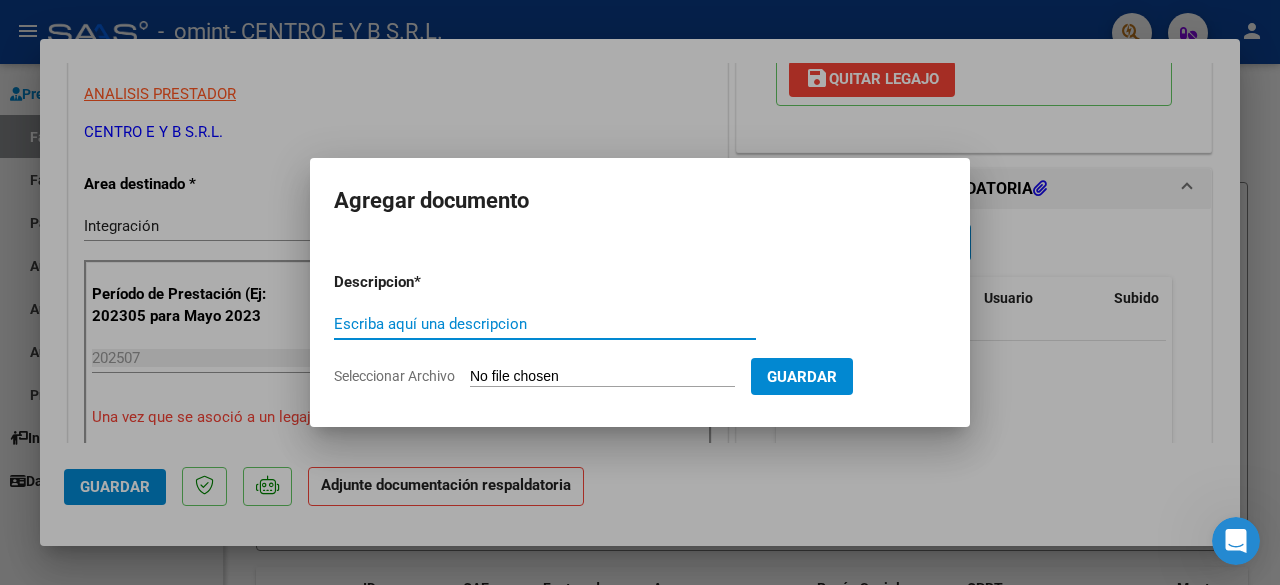click on "Escriba aquí una descripcion" at bounding box center [545, 324] 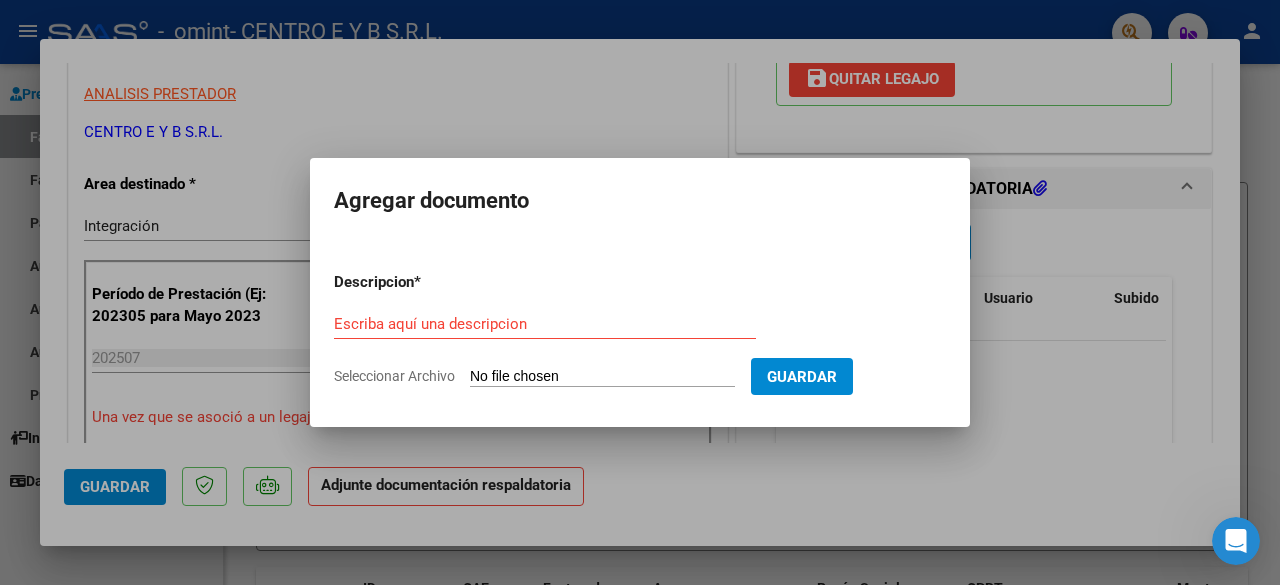 click on "Seleccionar Archivo" at bounding box center (602, 377) 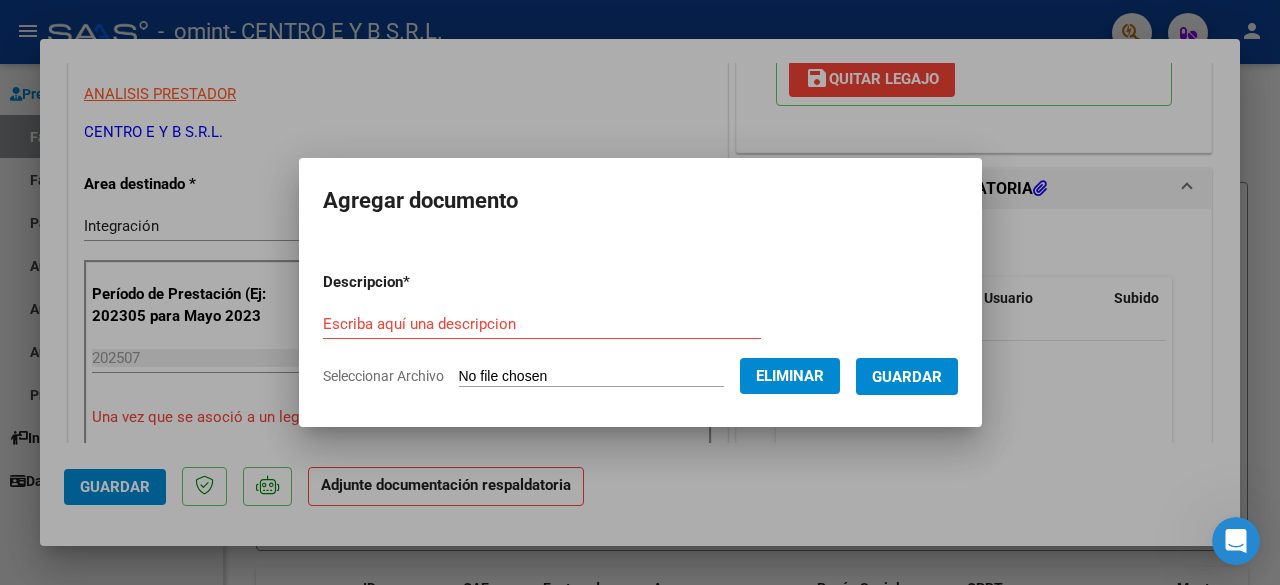 click on "Guardar" at bounding box center [907, 377] 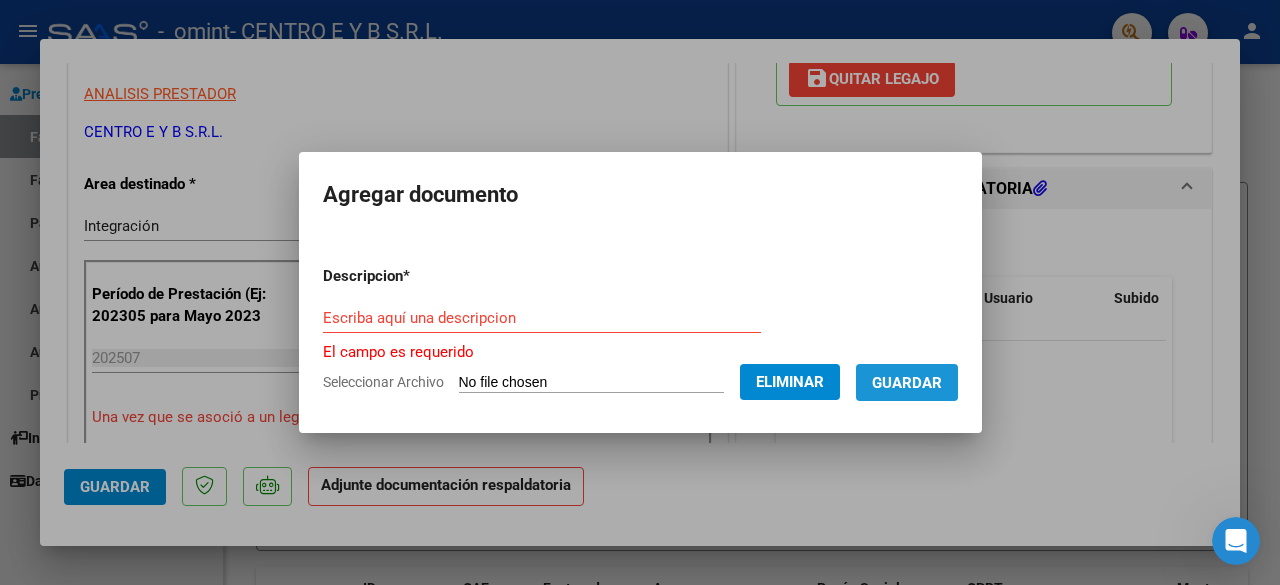 click on "Guardar" at bounding box center [907, 383] 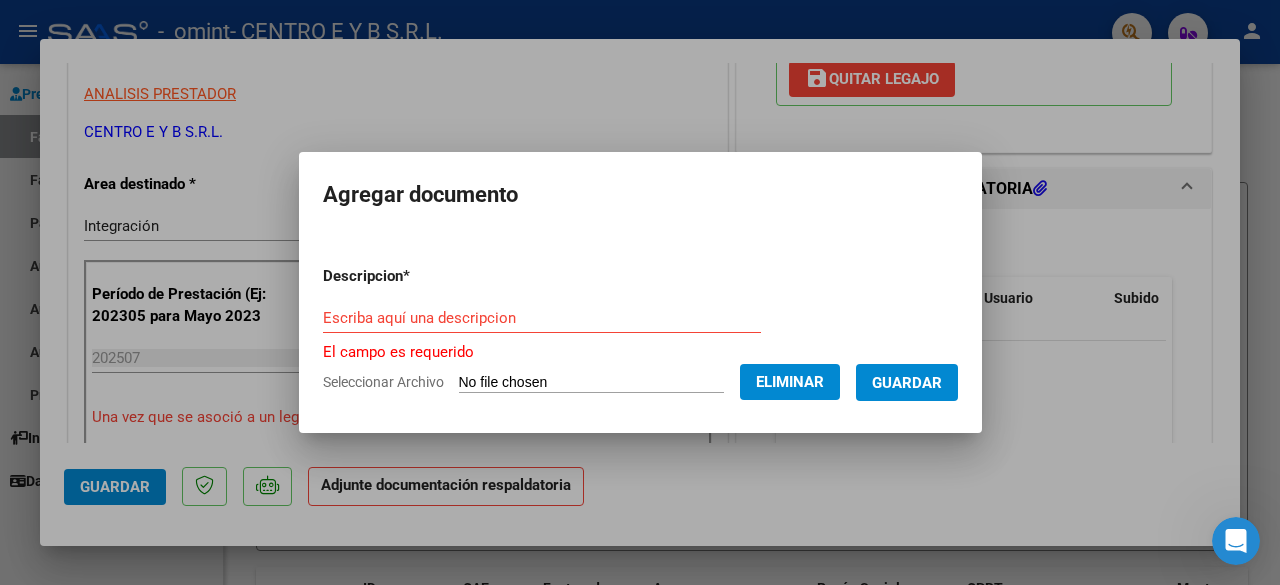 click on "Guardar" at bounding box center [907, 383] 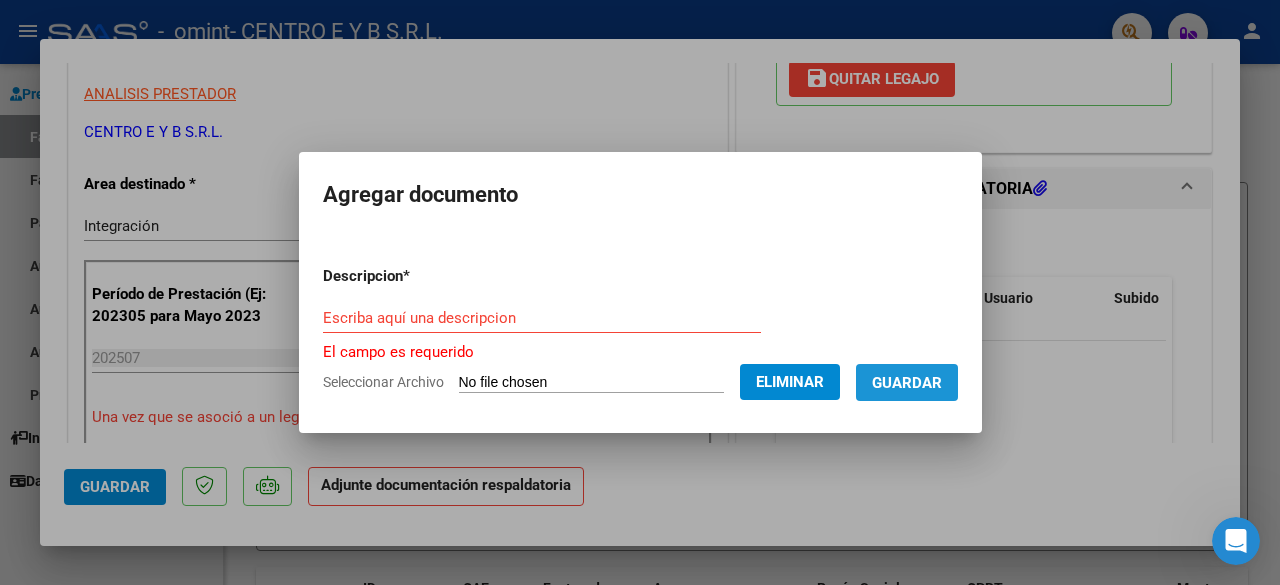 click on "Guardar" at bounding box center [907, 383] 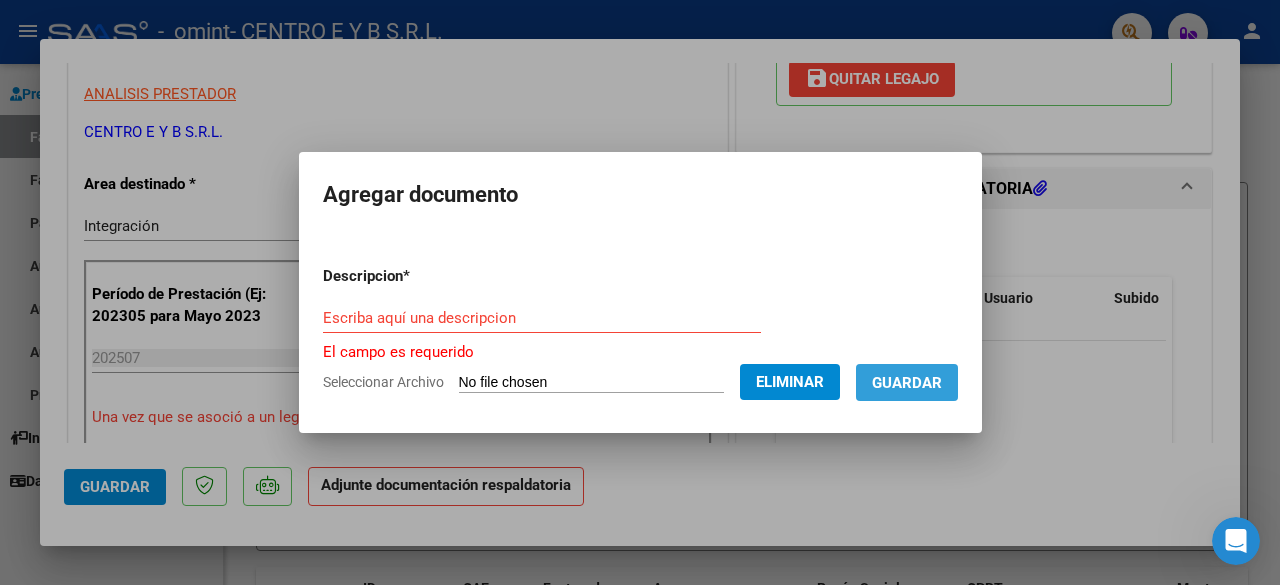 click on "Guardar" at bounding box center [907, 383] 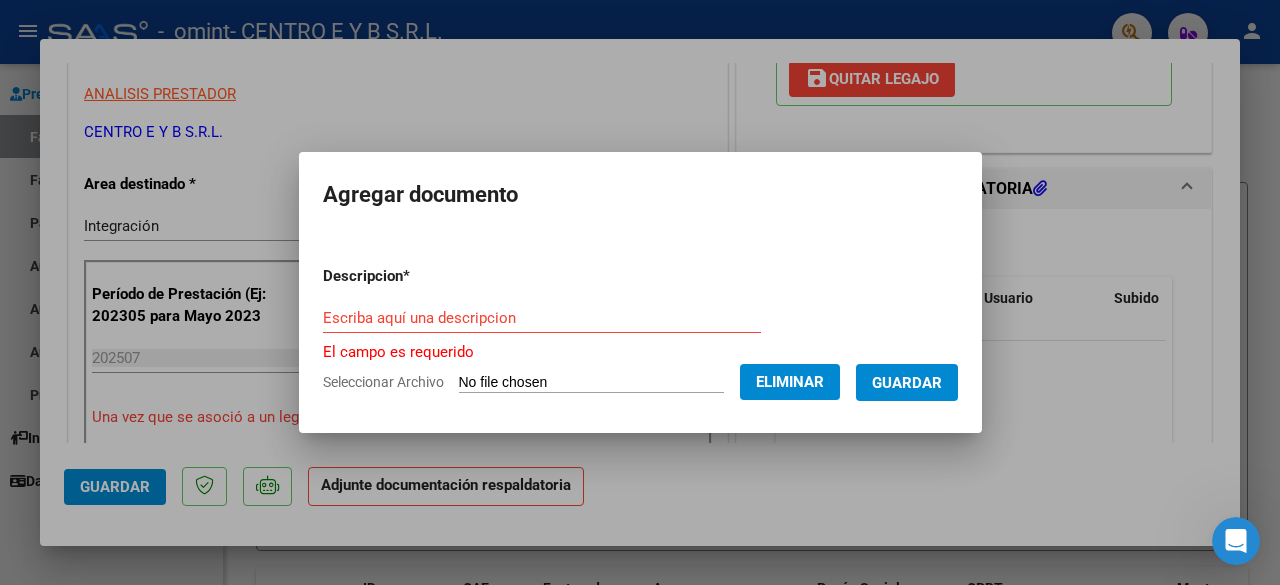 click at bounding box center [640, 292] 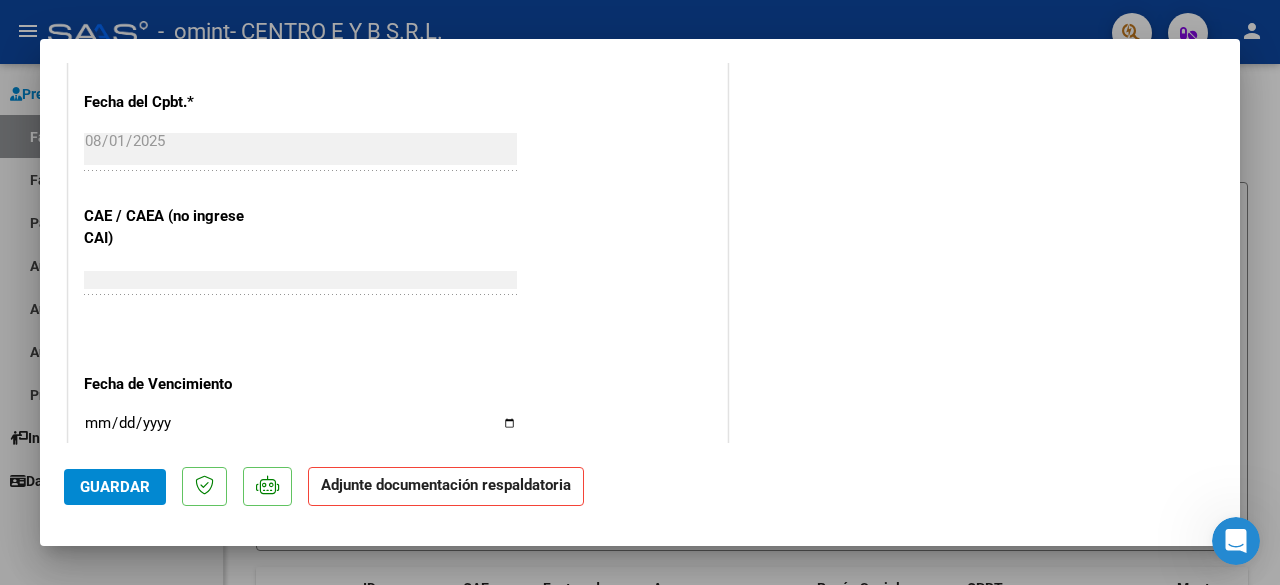 scroll, scrollTop: 1400, scrollLeft: 0, axis: vertical 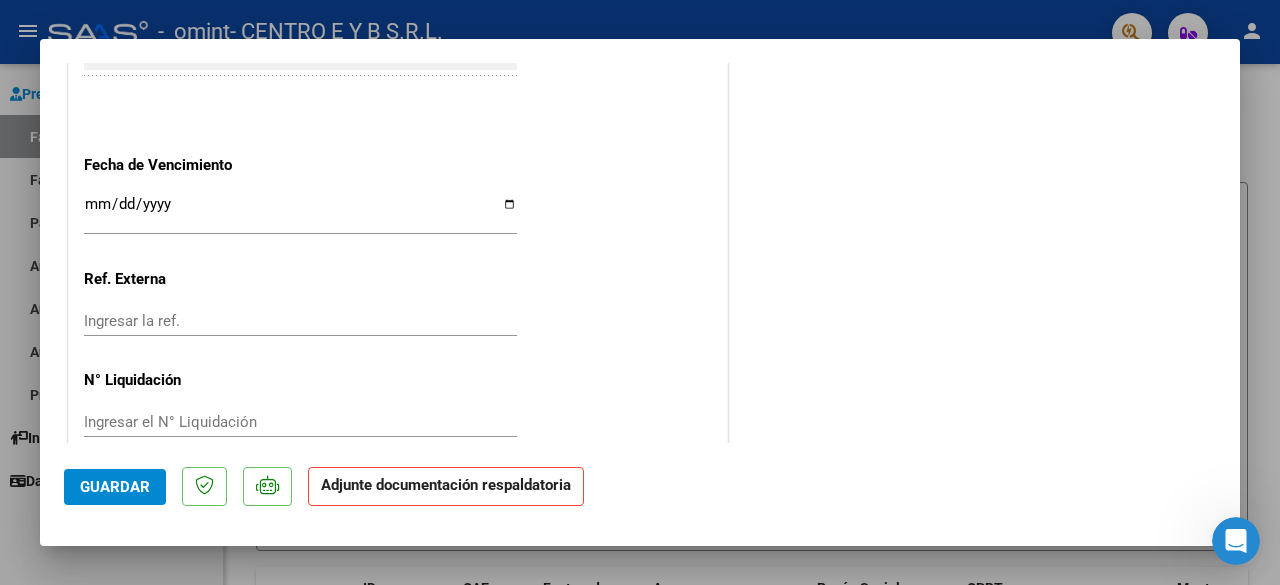 click on "Adjunte documentación respaldatoria" 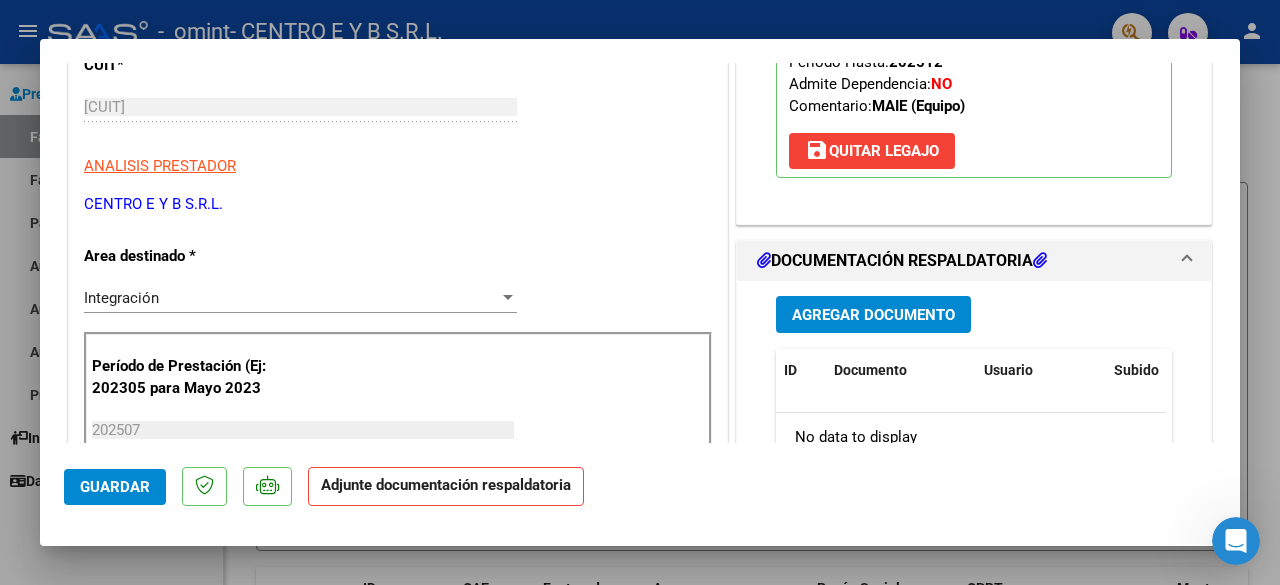 scroll, scrollTop: 400, scrollLeft: 0, axis: vertical 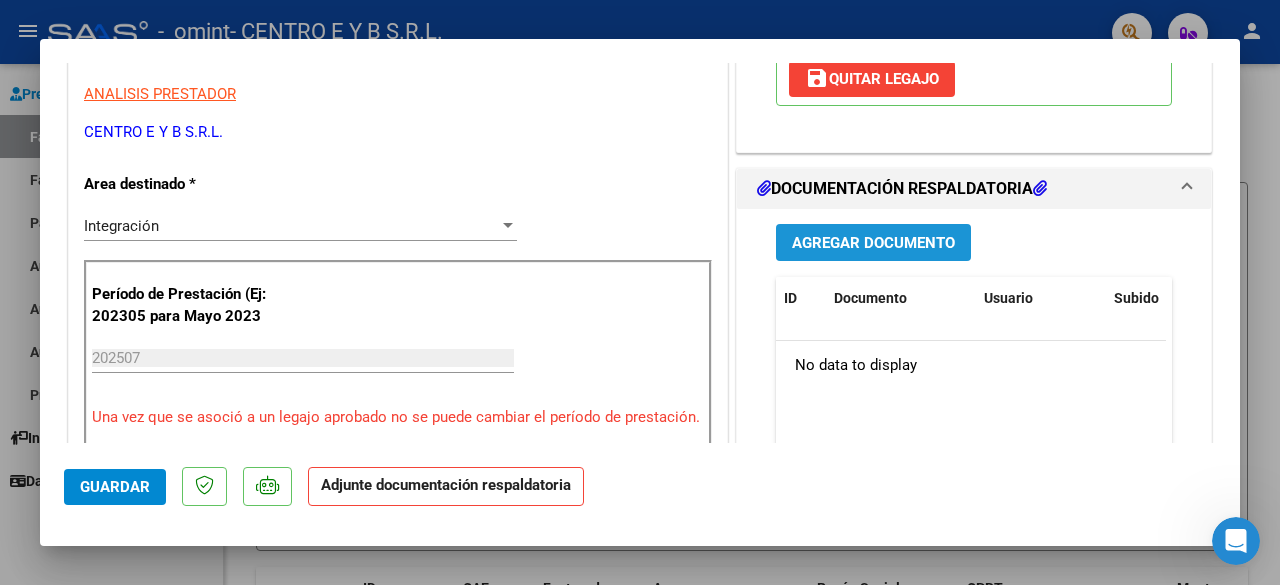 click on "Agregar Documento" at bounding box center (873, 243) 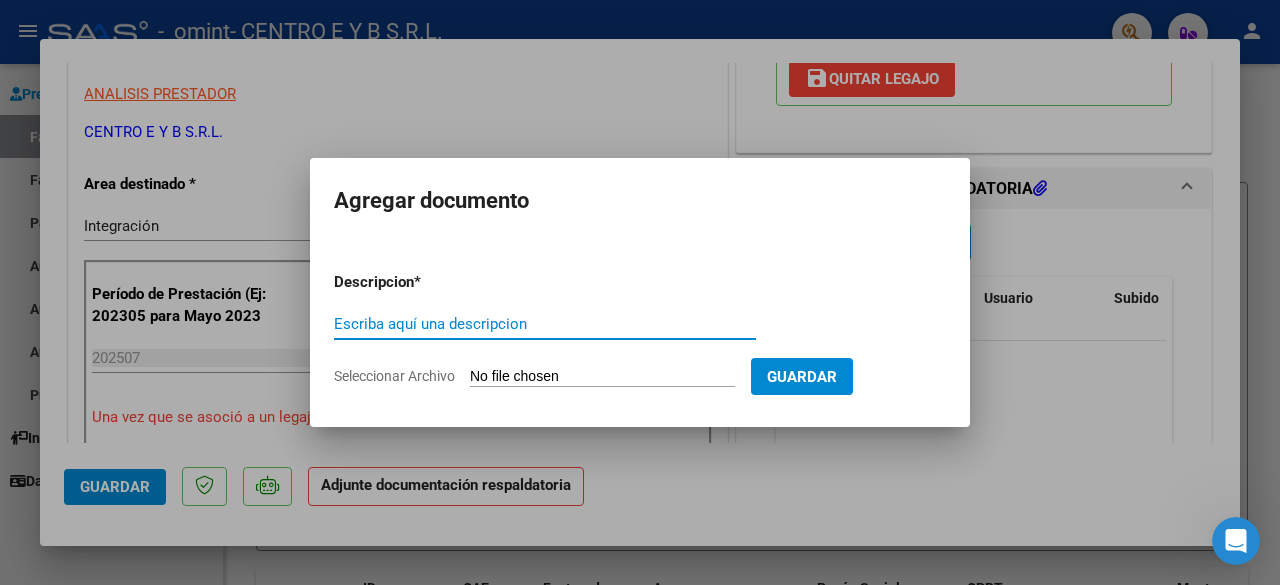 click on "Escriba aquí una descripcion" at bounding box center (545, 324) 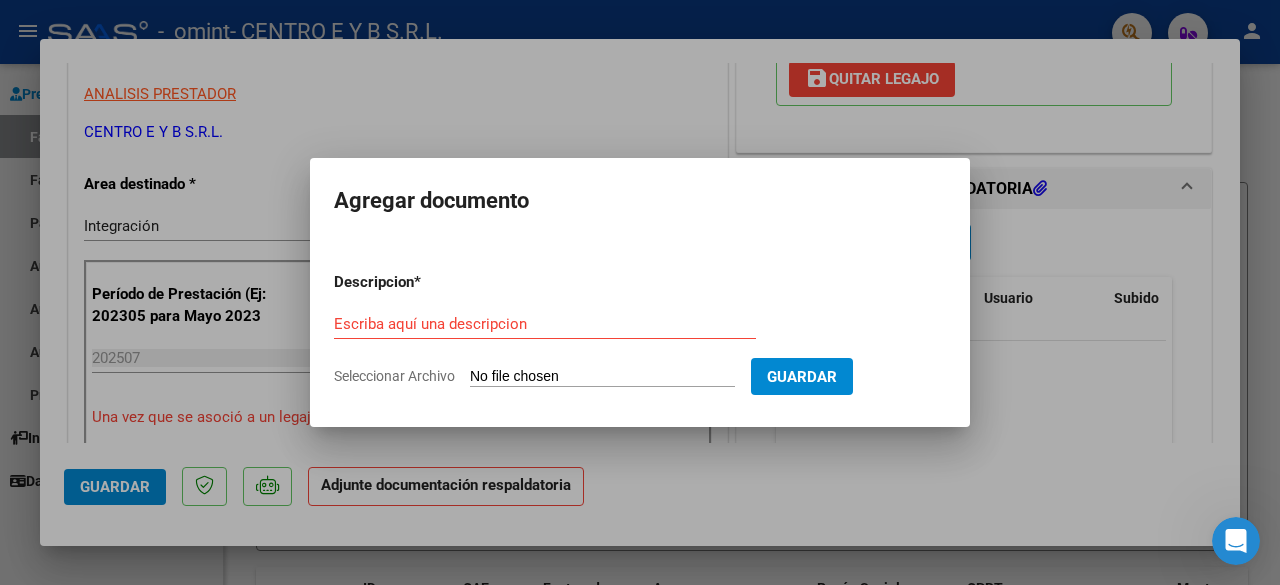 click on "Descripcion  *" at bounding box center [426, 282] 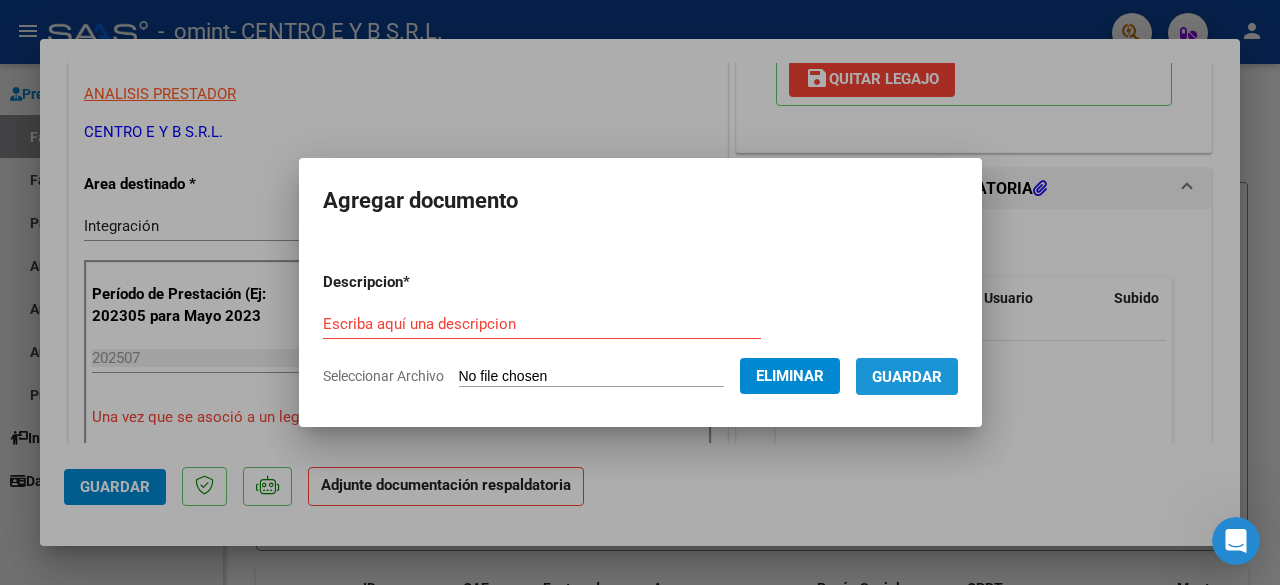 click on "Guardar" at bounding box center [907, 377] 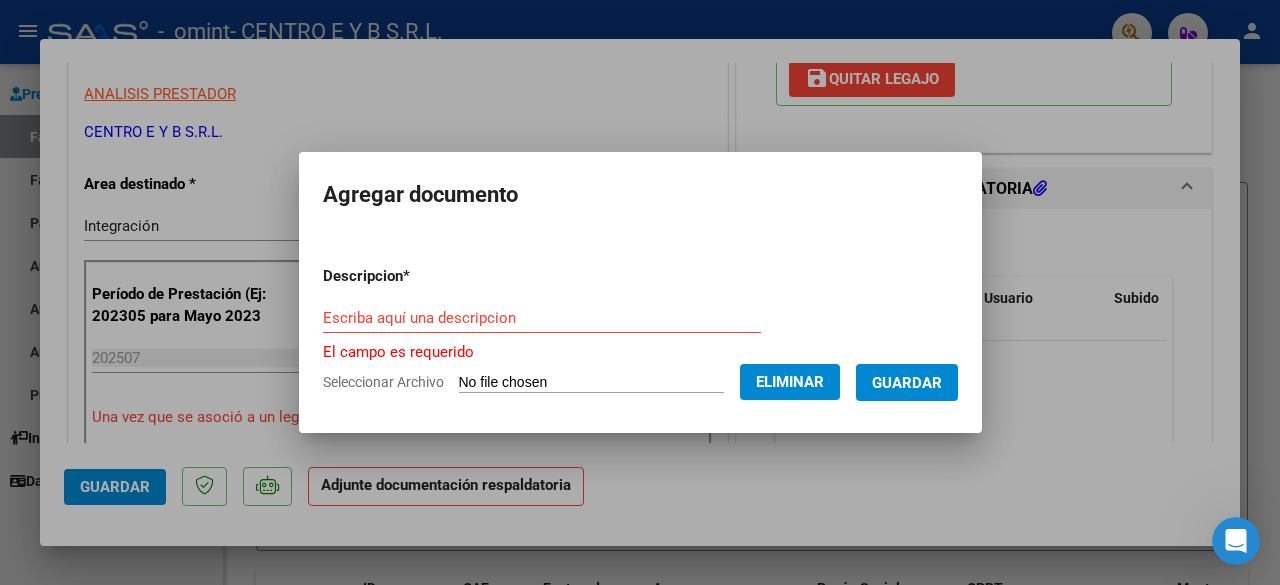 click on "Guardar" at bounding box center (907, 383) 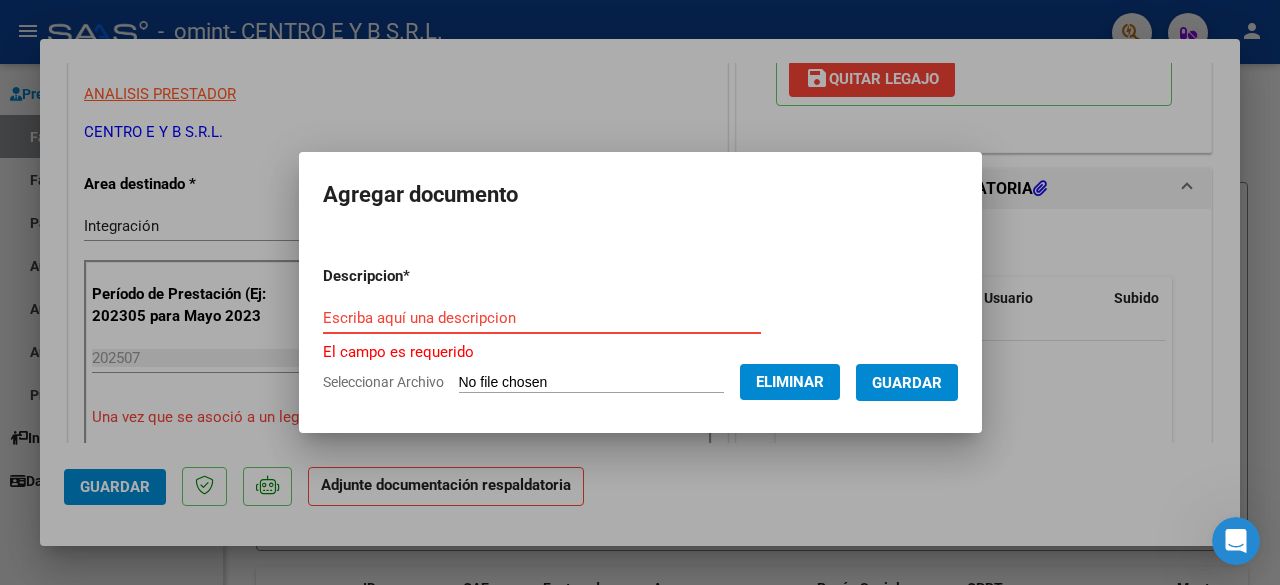 click on "Escriba aquí una descripcion" at bounding box center (542, 318) 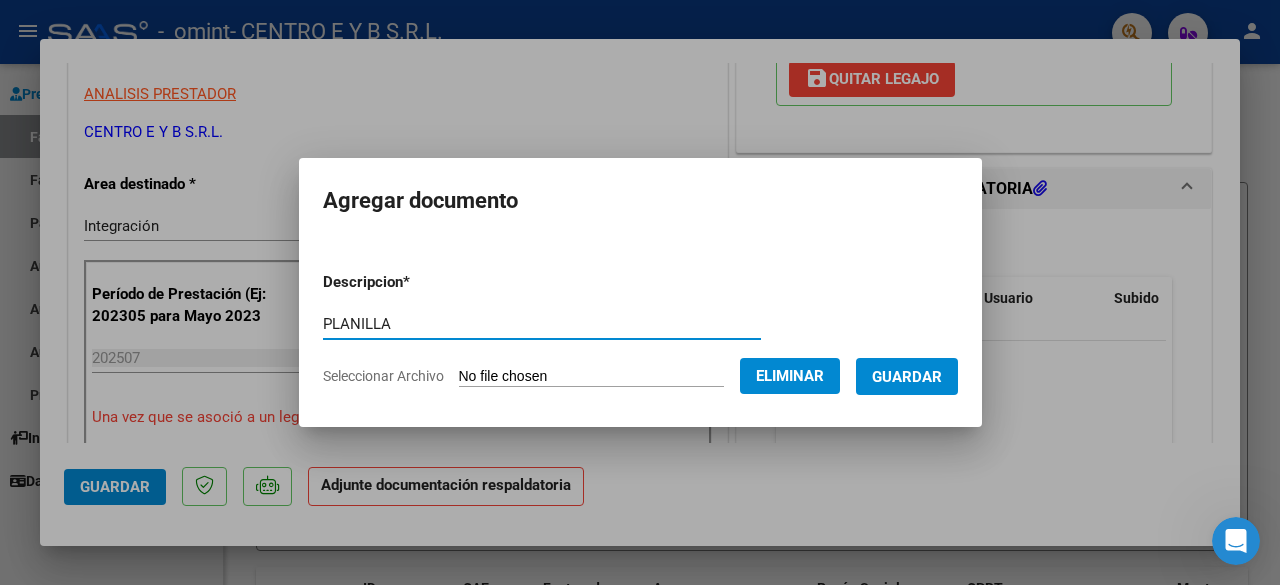 type on "PLANILLA" 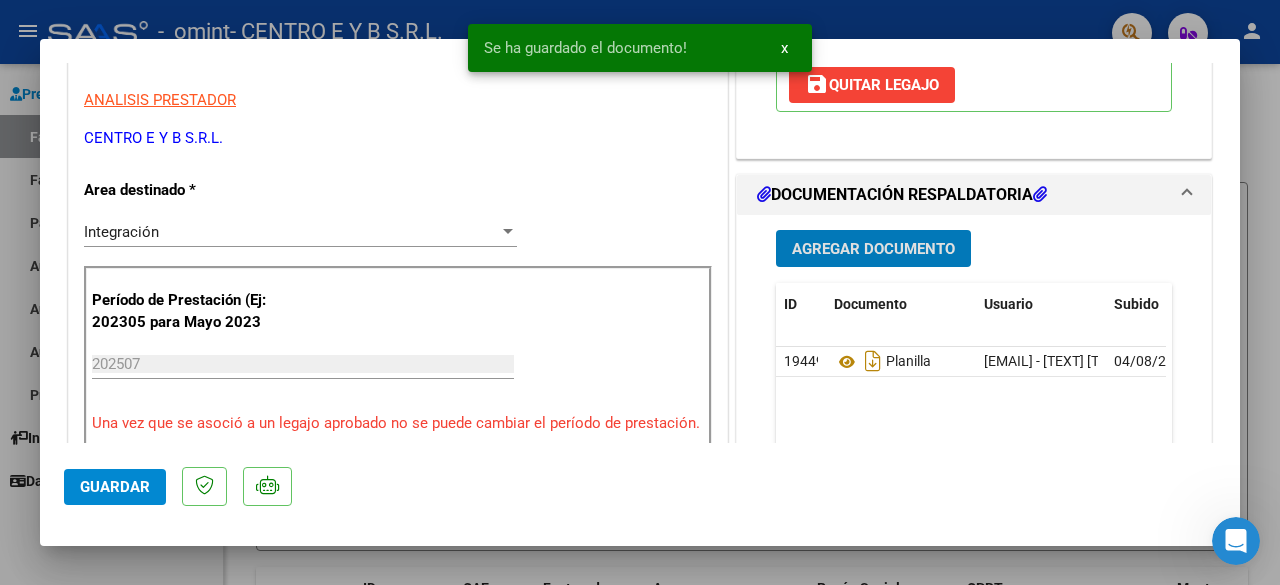 scroll, scrollTop: 500, scrollLeft: 0, axis: vertical 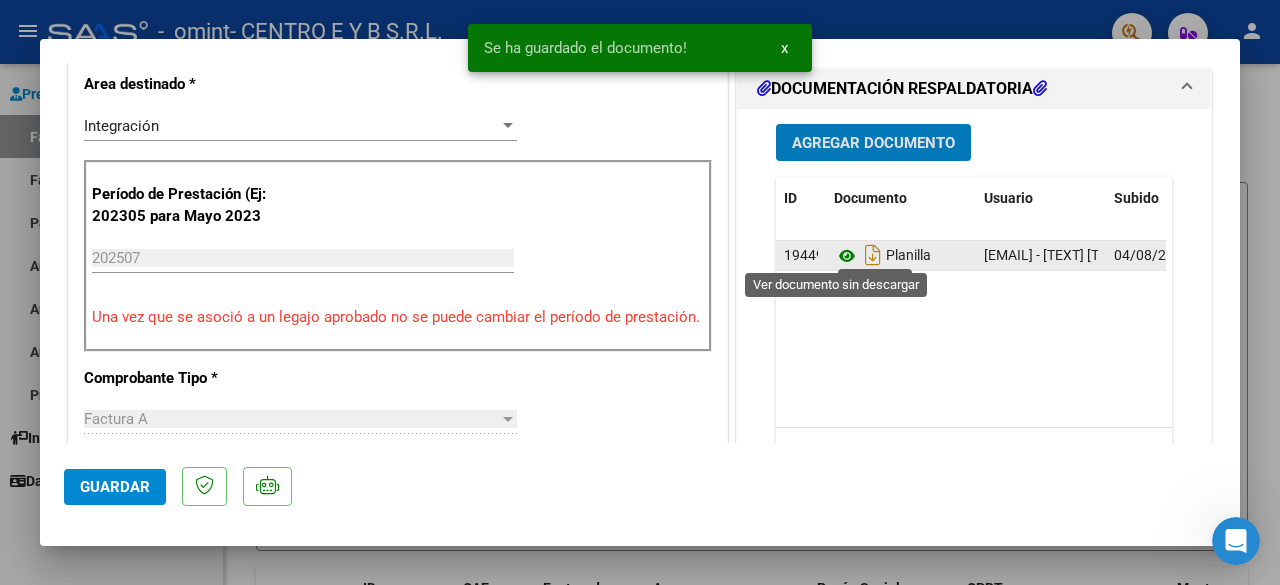 click 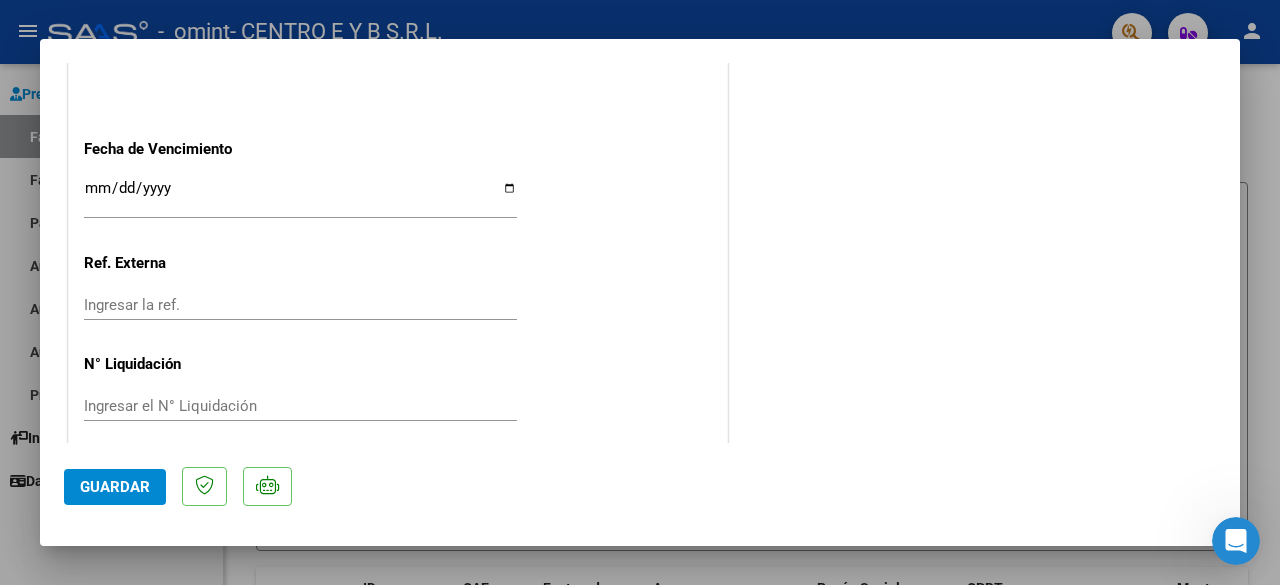 scroll, scrollTop: 1428, scrollLeft: 0, axis: vertical 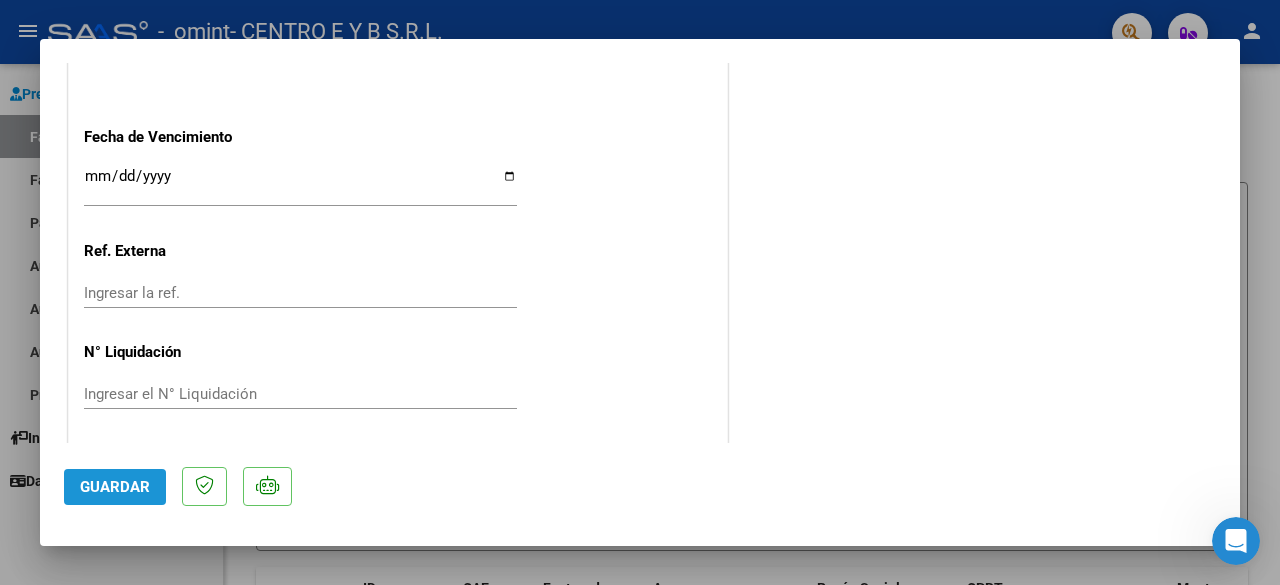 click on "Guardar" 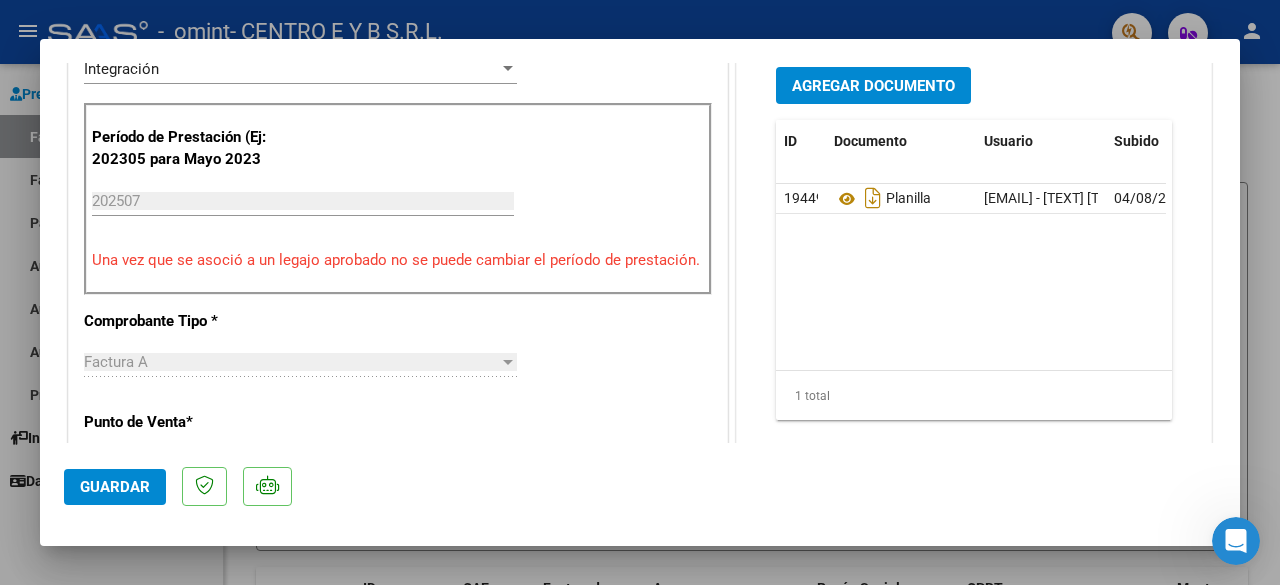 scroll, scrollTop: 700, scrollLeft: 0, axis: vertical 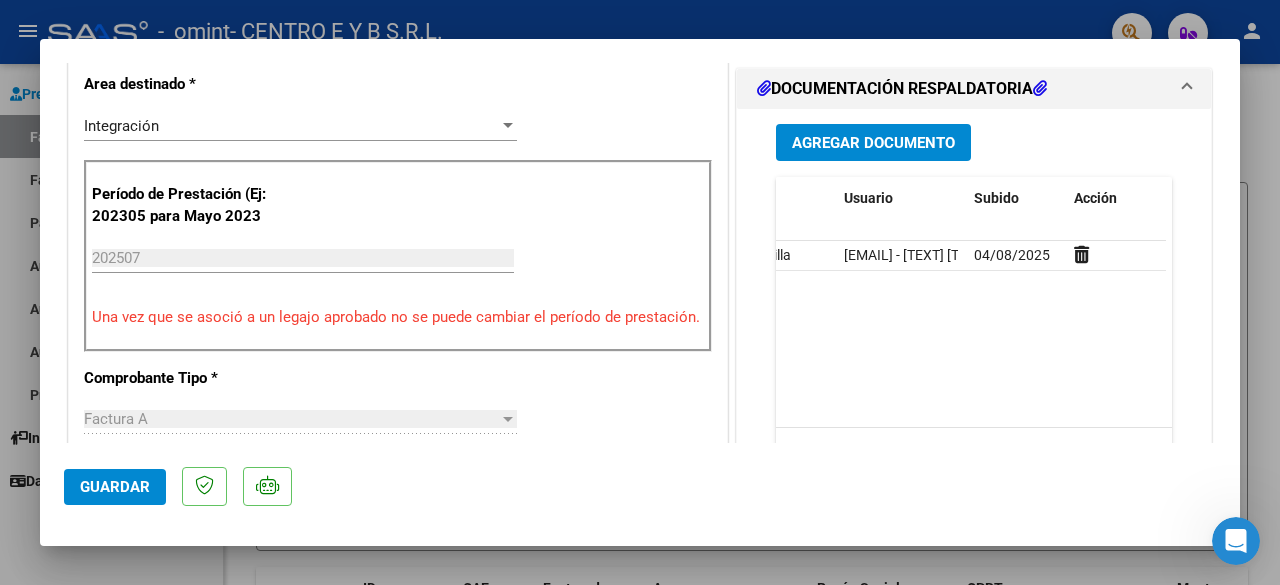 click on "Una vez que se asoció a un legajo aprobado no se puede cambiar el período de prestación." at bounding box center (398, 317) 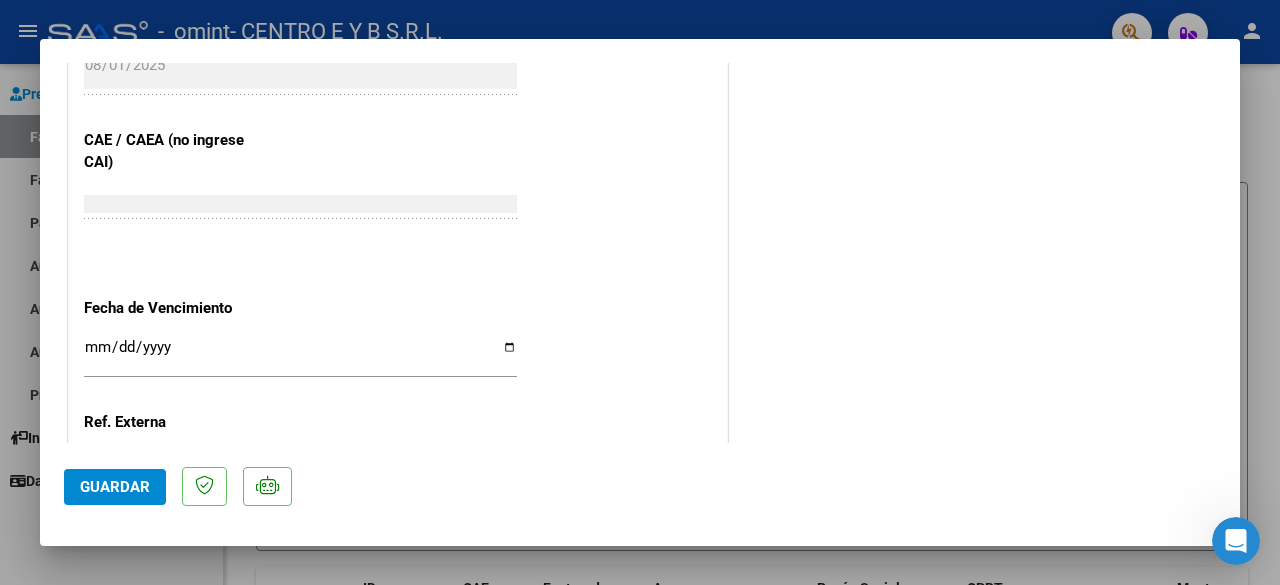 scroll, scrollTop: 1428, scrollLeft: 0, axis: vertical 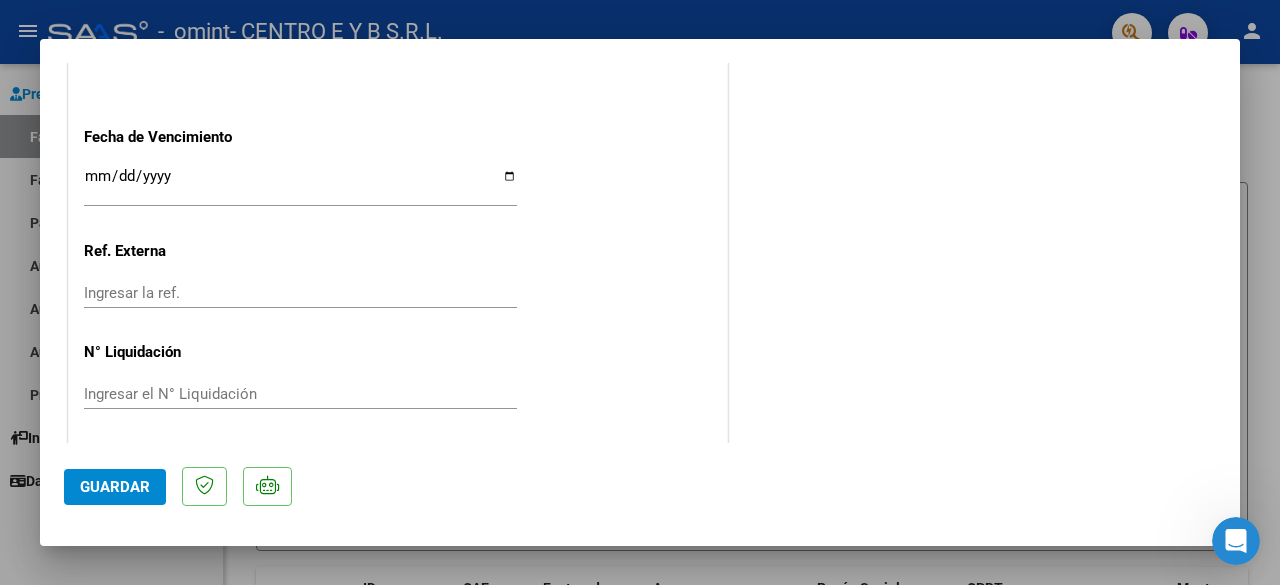 click on "Guardar" 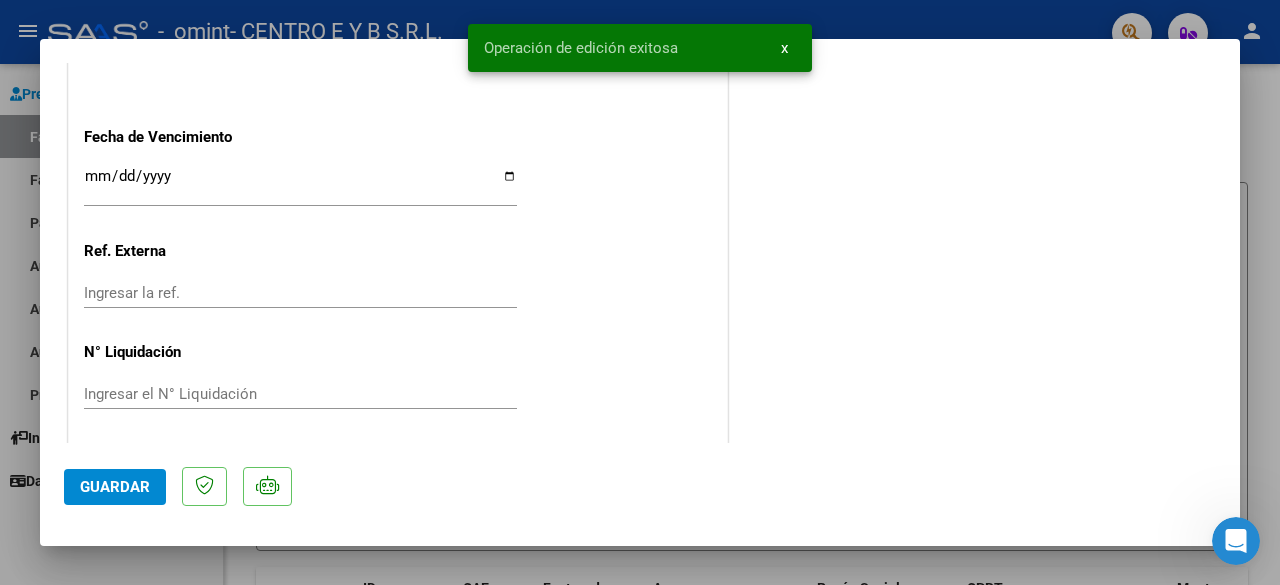 scroll, scrollTop: 1028, scrollLeft: 0, axis: vertical 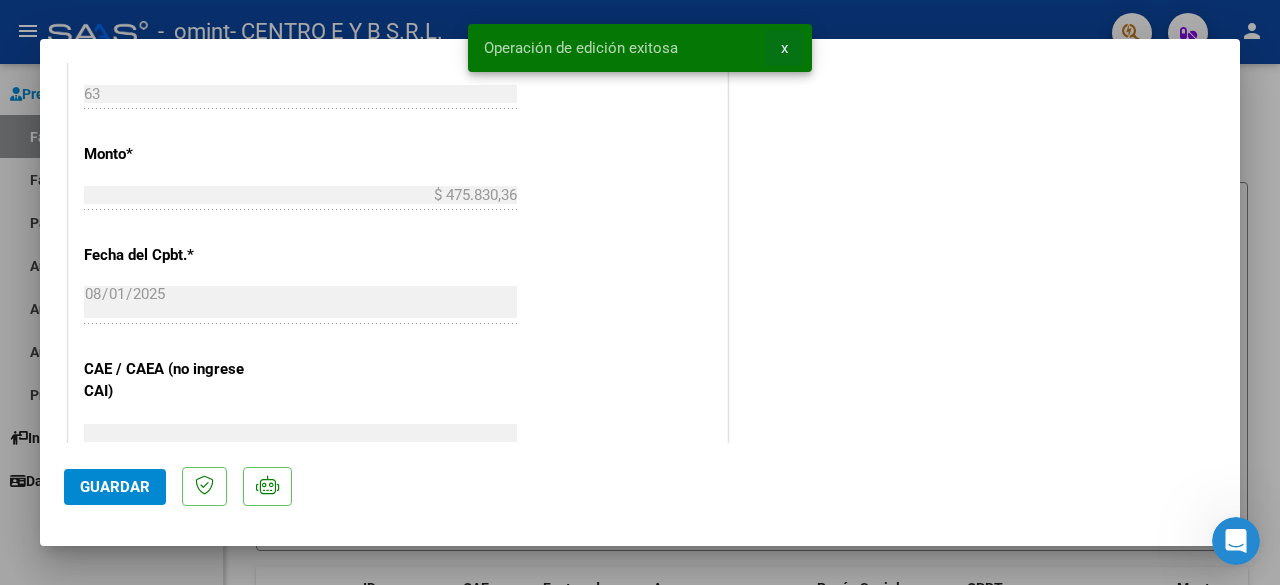 click on "x" at bounding box center [784, 48] 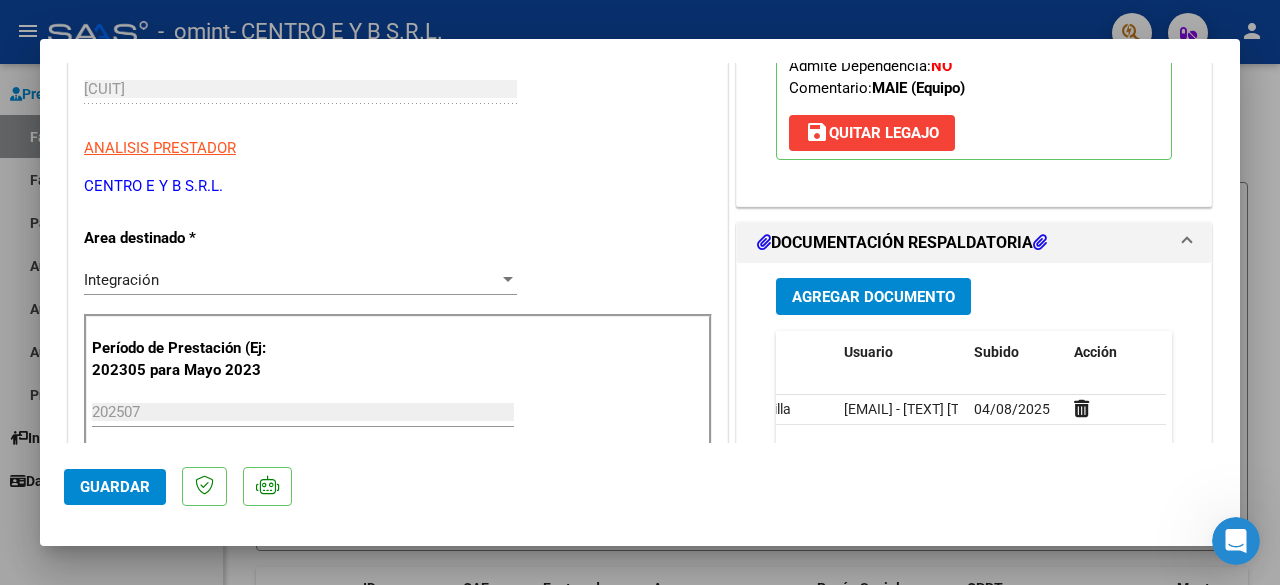 scroll, scrollTop: 128, scrollLeft: 0, axis: vertical 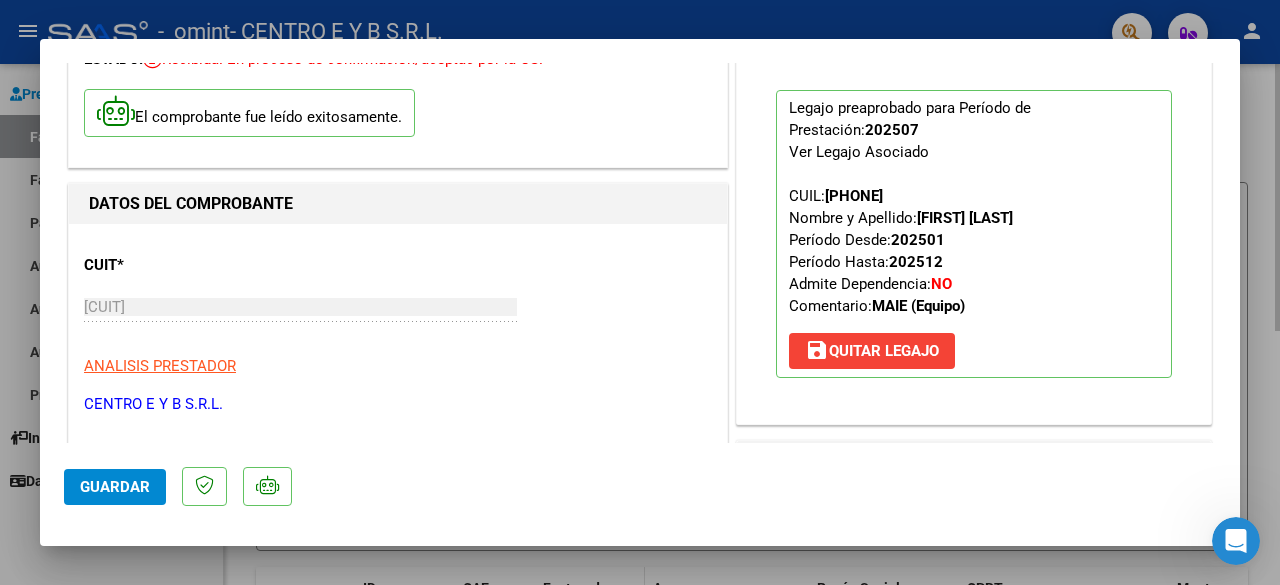click at bounding box center (640, 292) 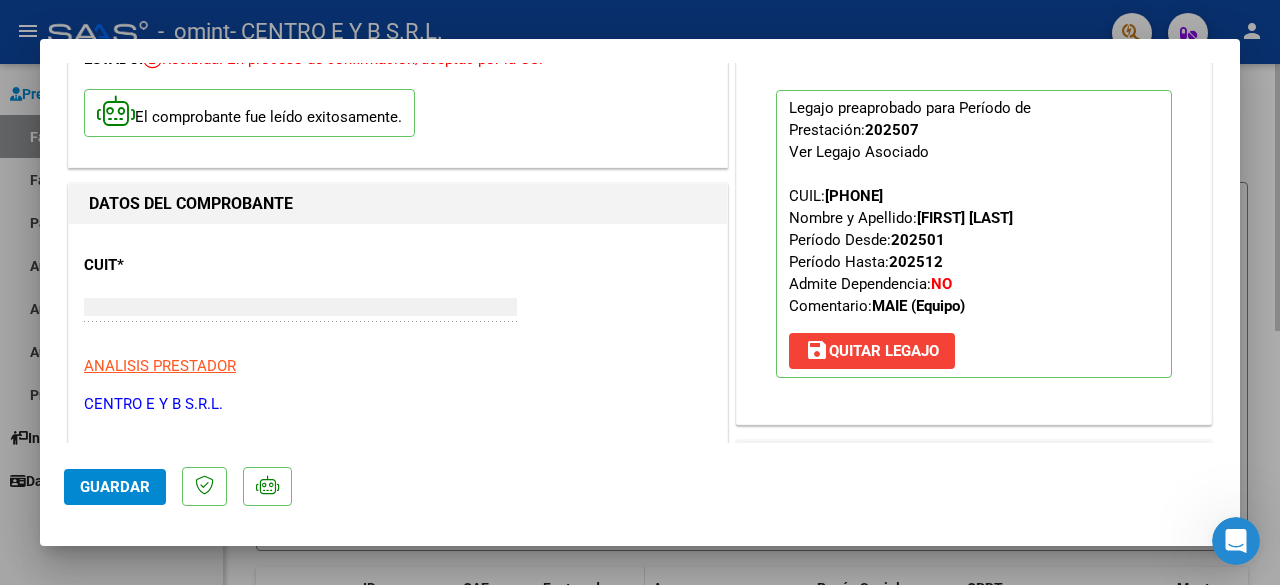 scroll, scrollTop: 0, scrollLeft: 0, axis: both 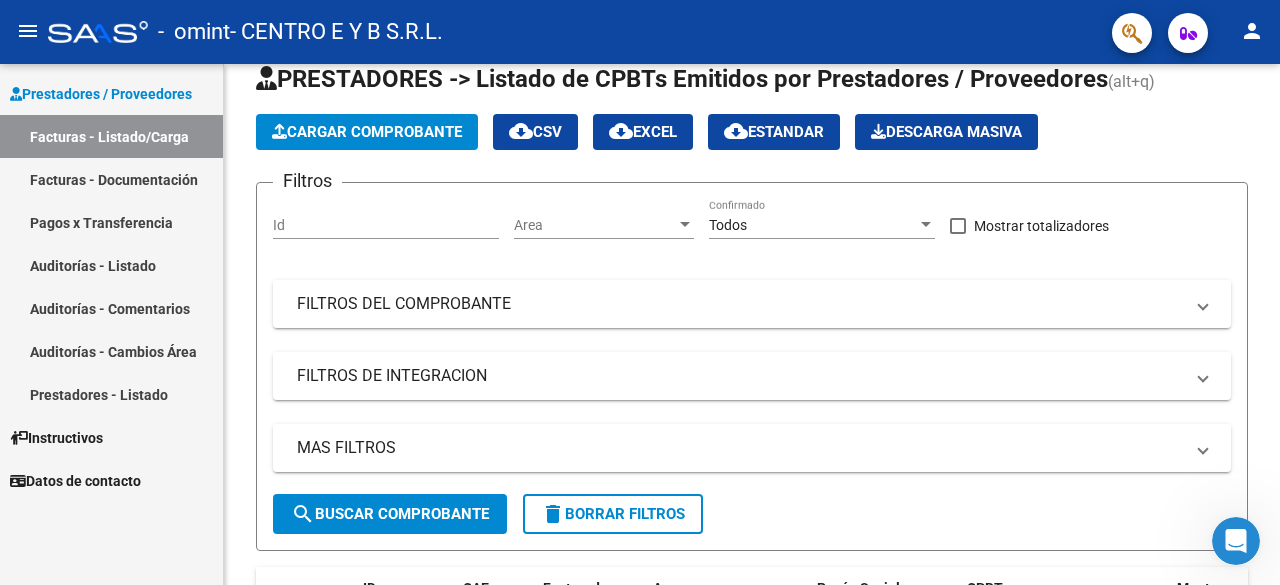 click on "Facturas - Documentación" at bounding box center [111, 179] 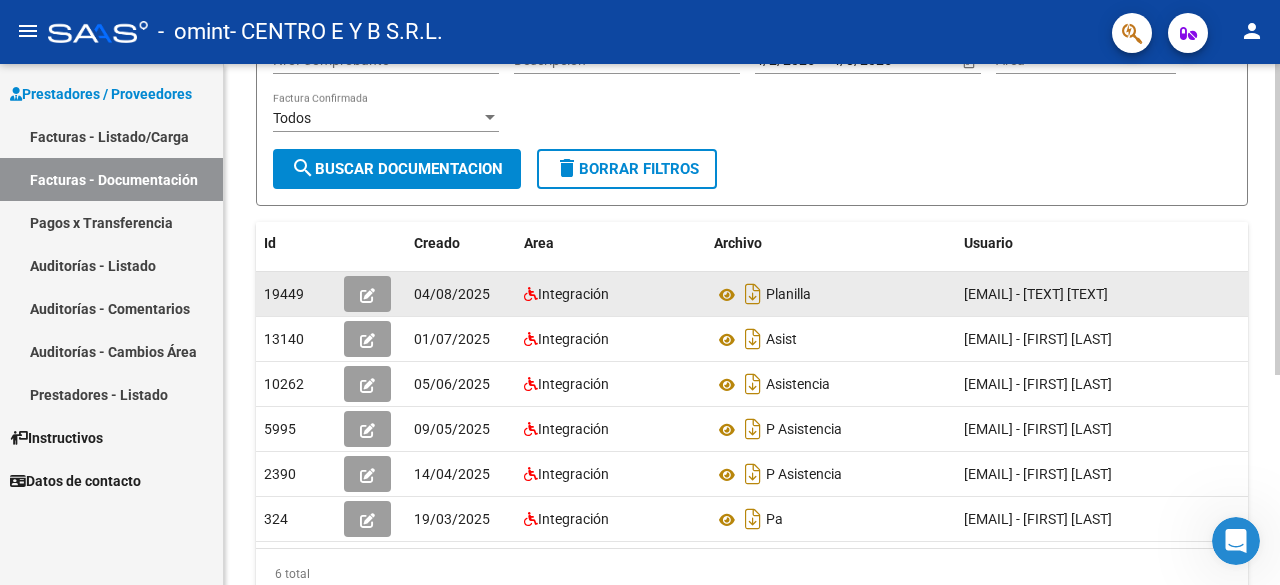 scroll, scrollTop: 350, scrollLeft: 0, axis: vertical 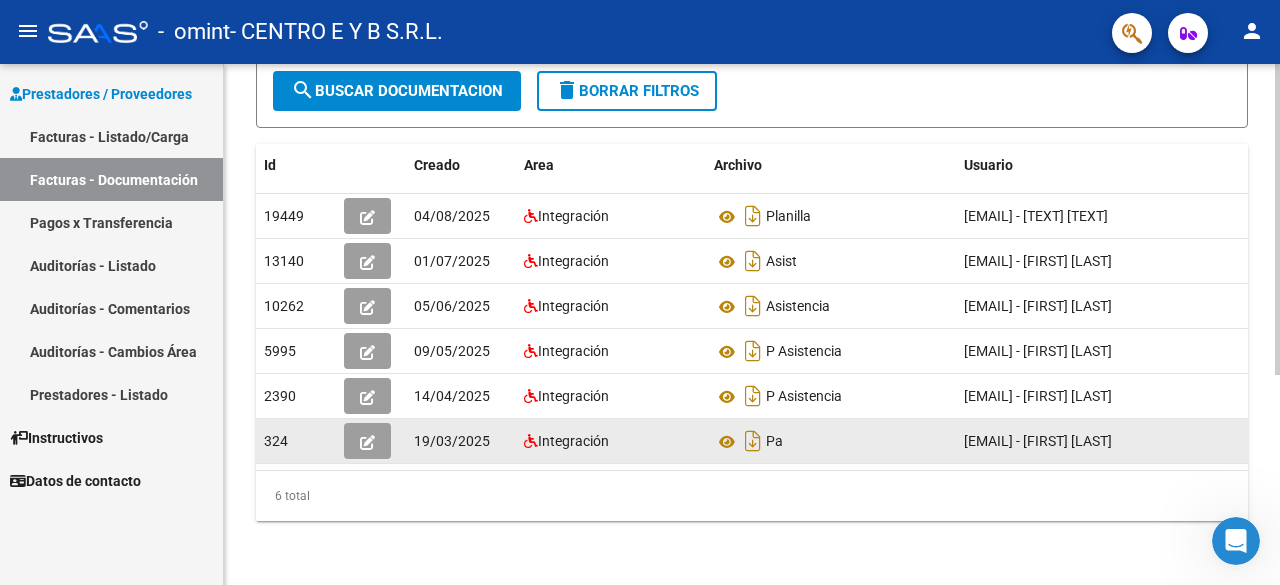 click on "19/03/2025" 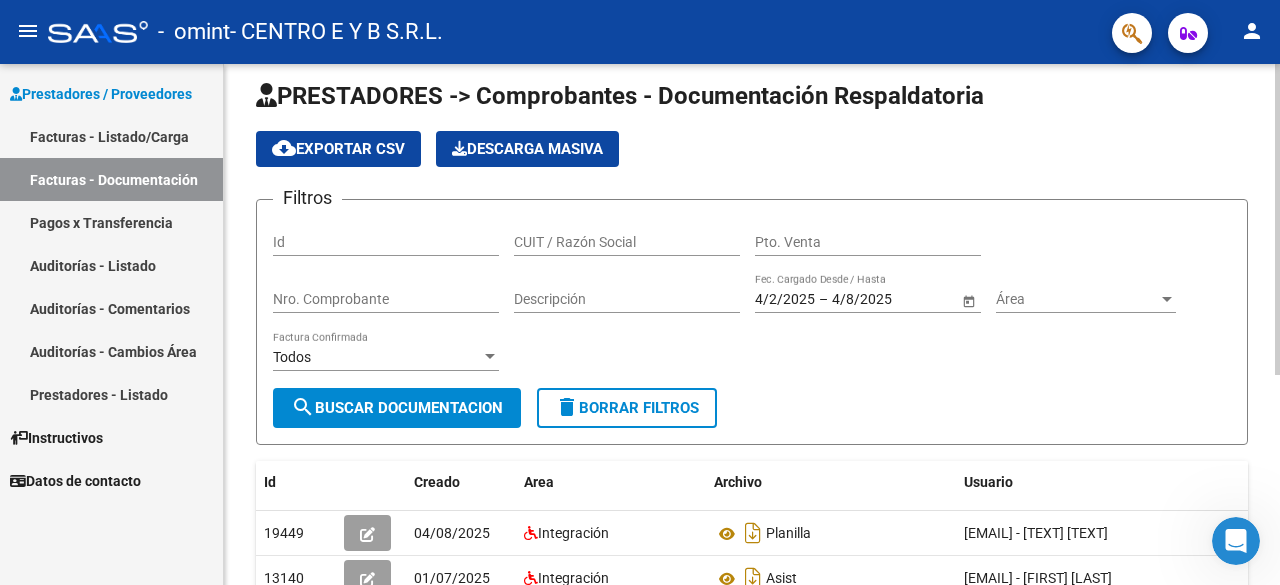 scroll, scrollTop: 0, scrollLeft: 0, axis: both 